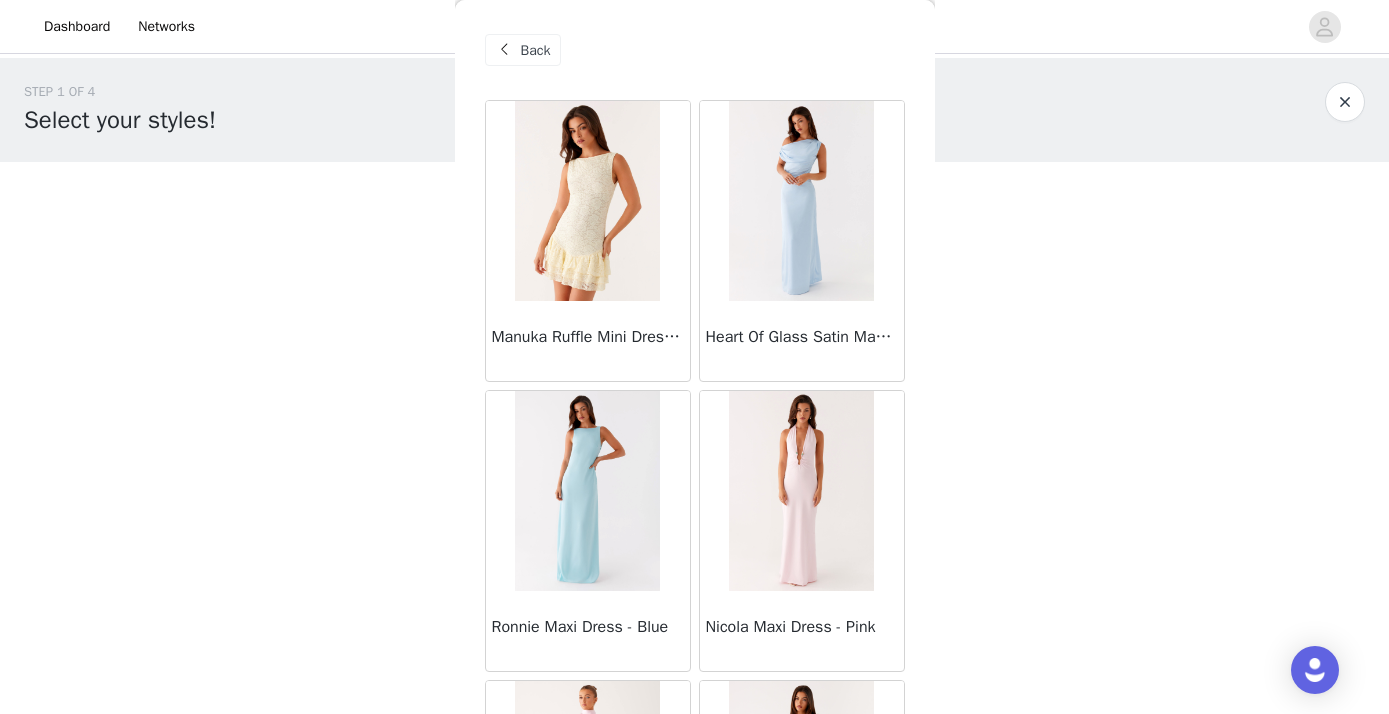 scroll, scrollTop: 513, scrollLeft: 159, axis: both 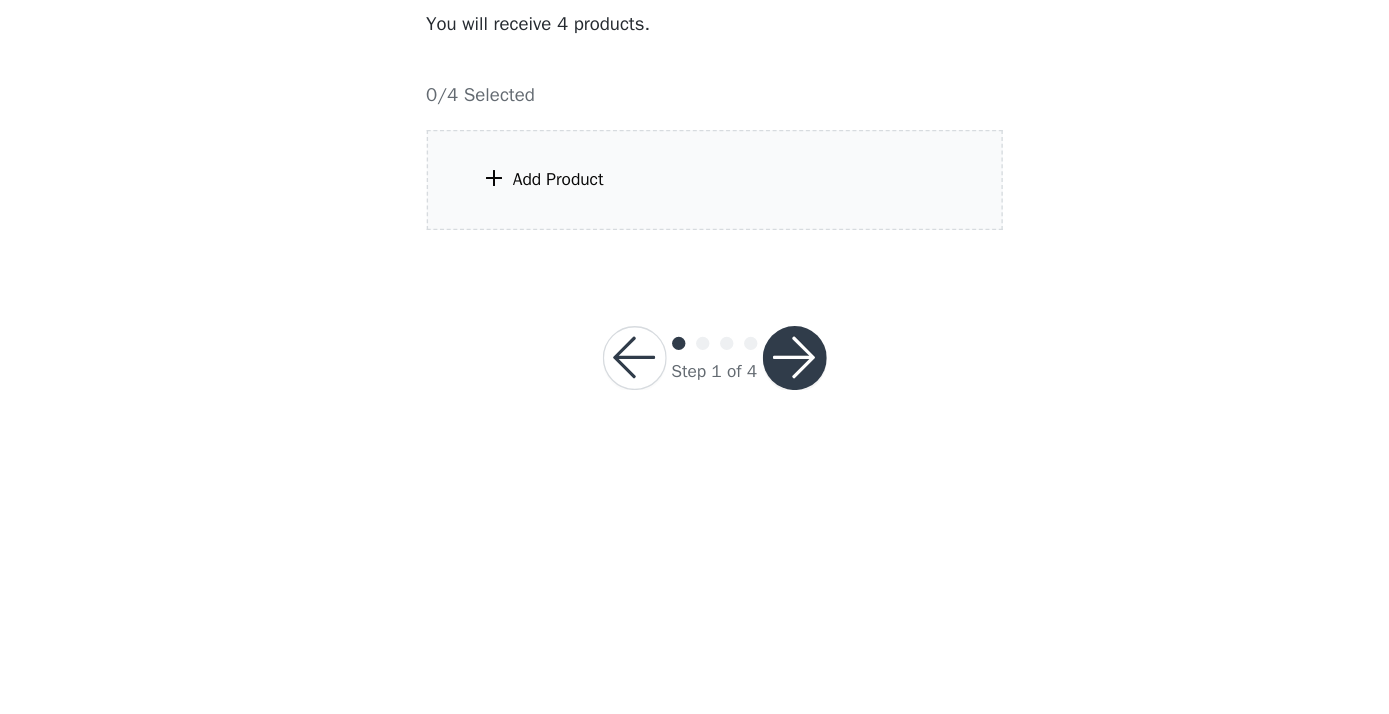 click on "Step 1 of 4" at bounding box center [695, 447] 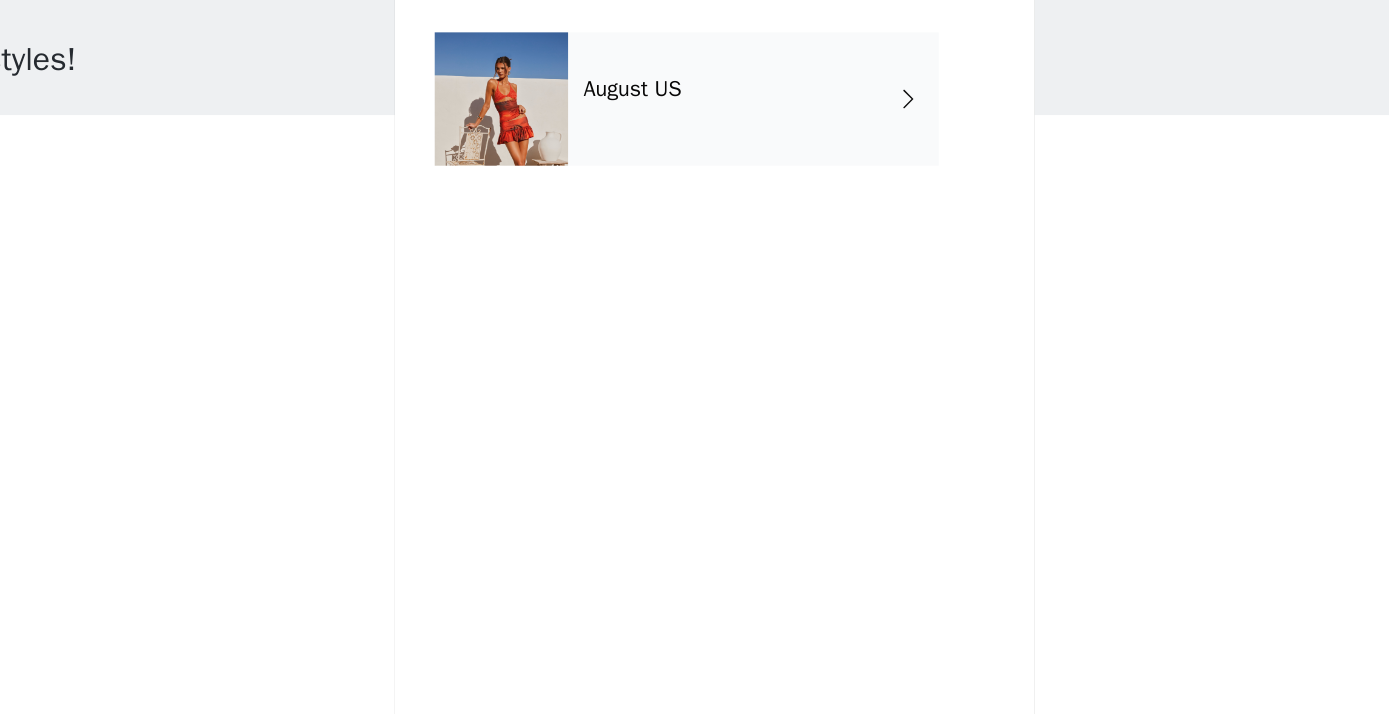 click on "August US" at bounding box center [724, 150] 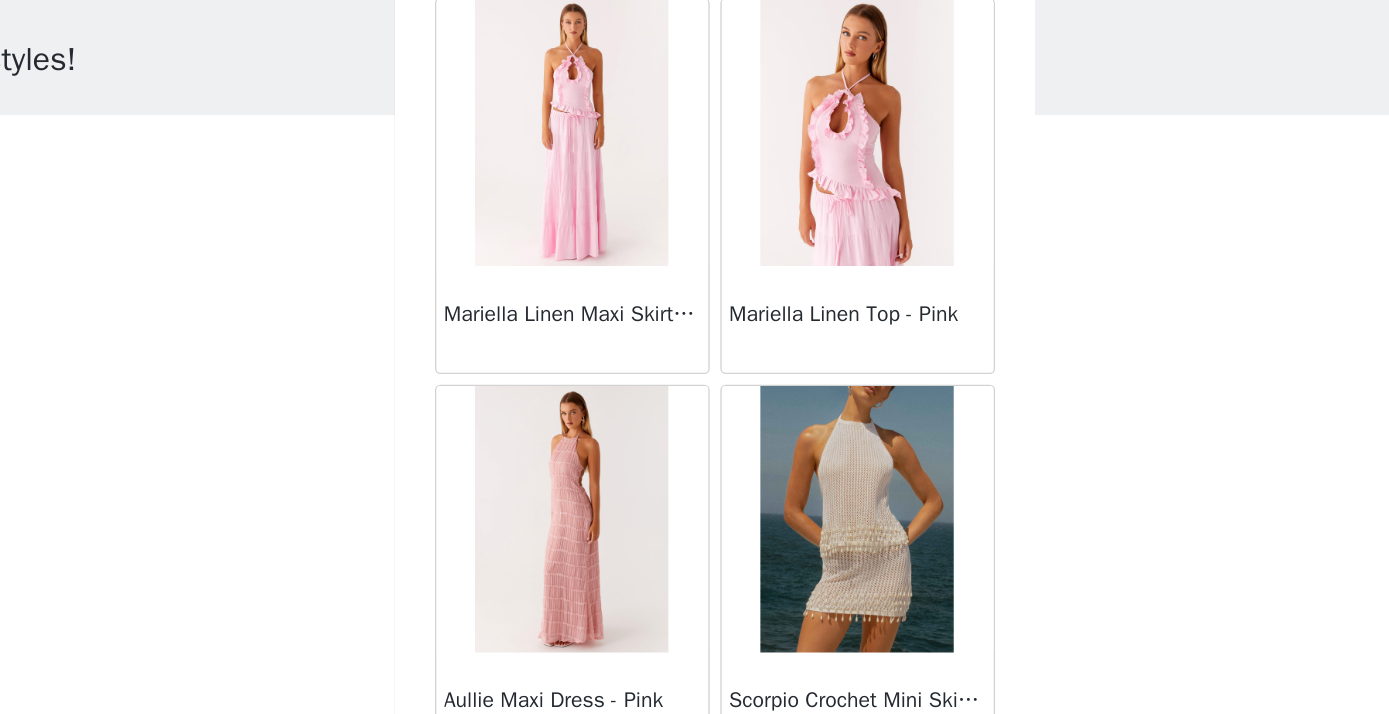 scroll, scrollTop: 2346, scrollLeft: 0, axis: vertical 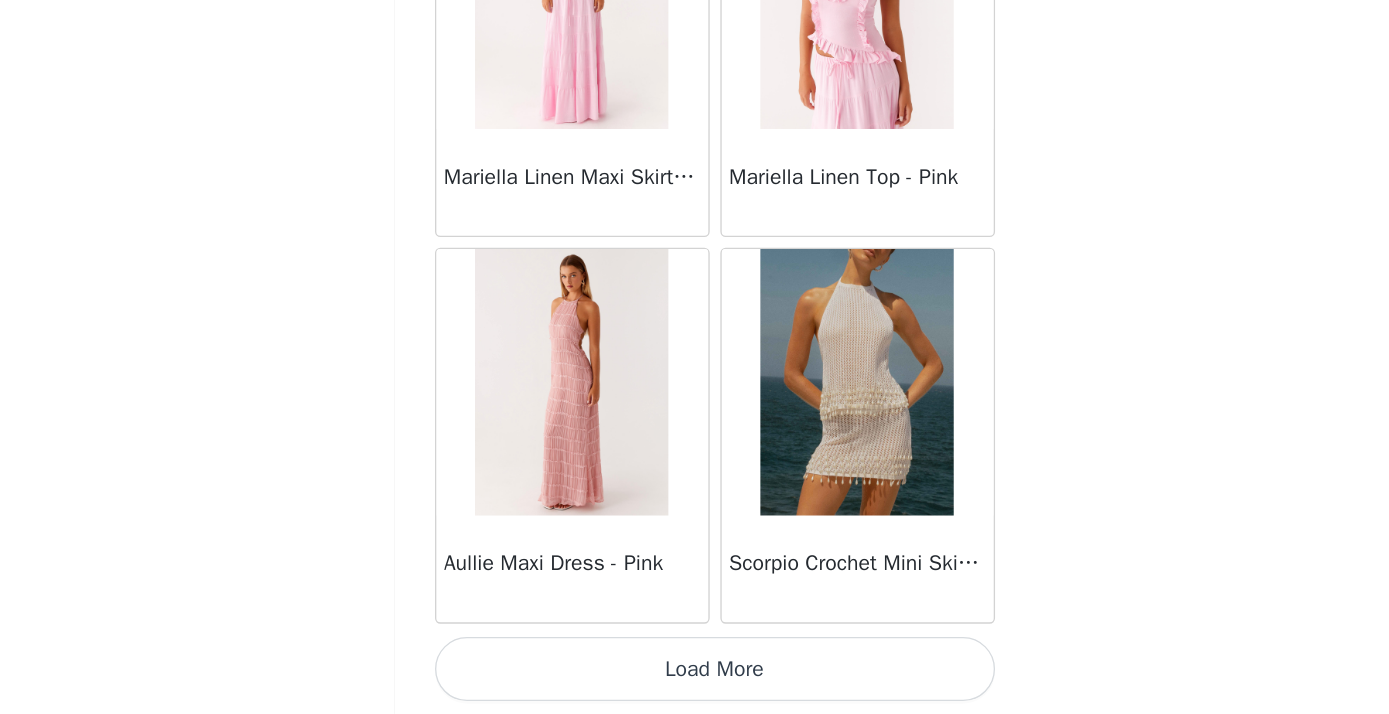 click on "Load More" at bounding box center [695, 680] 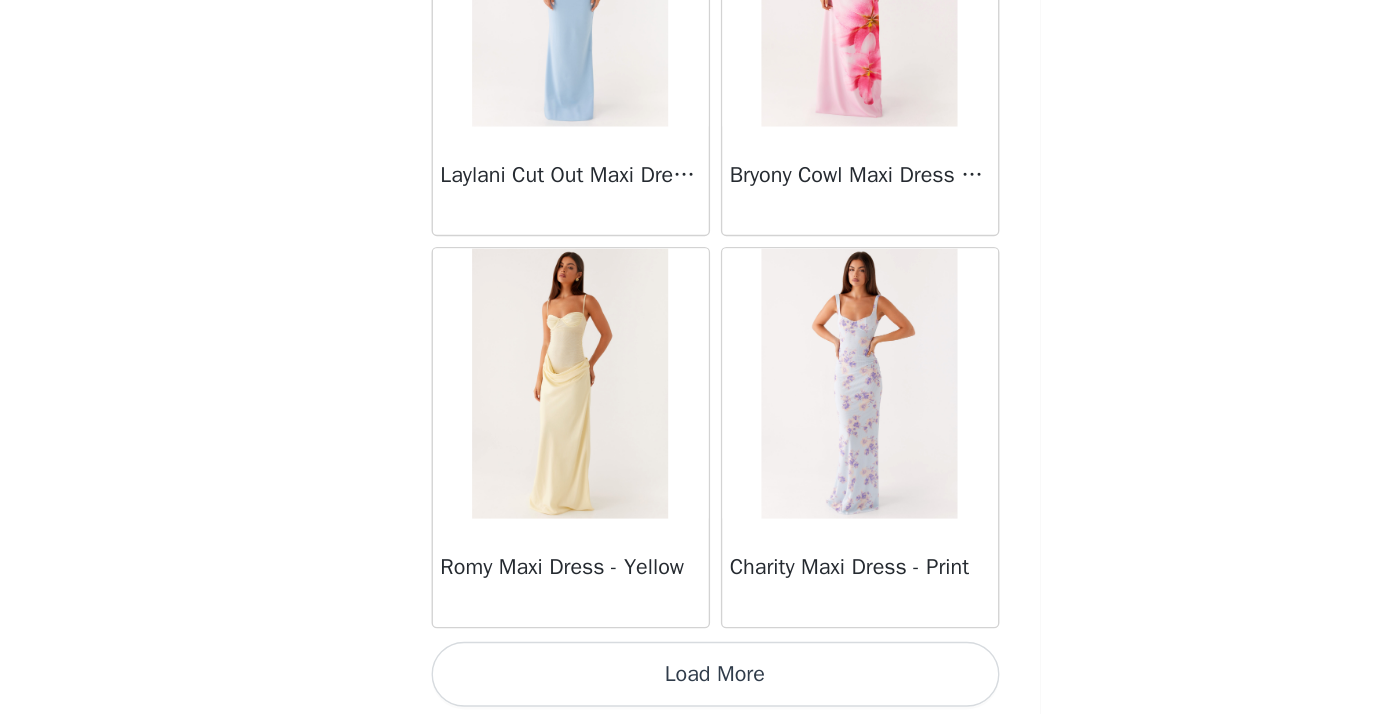 scroll, scrollTop: 5246, scrollLeft: 0, axis: vertical 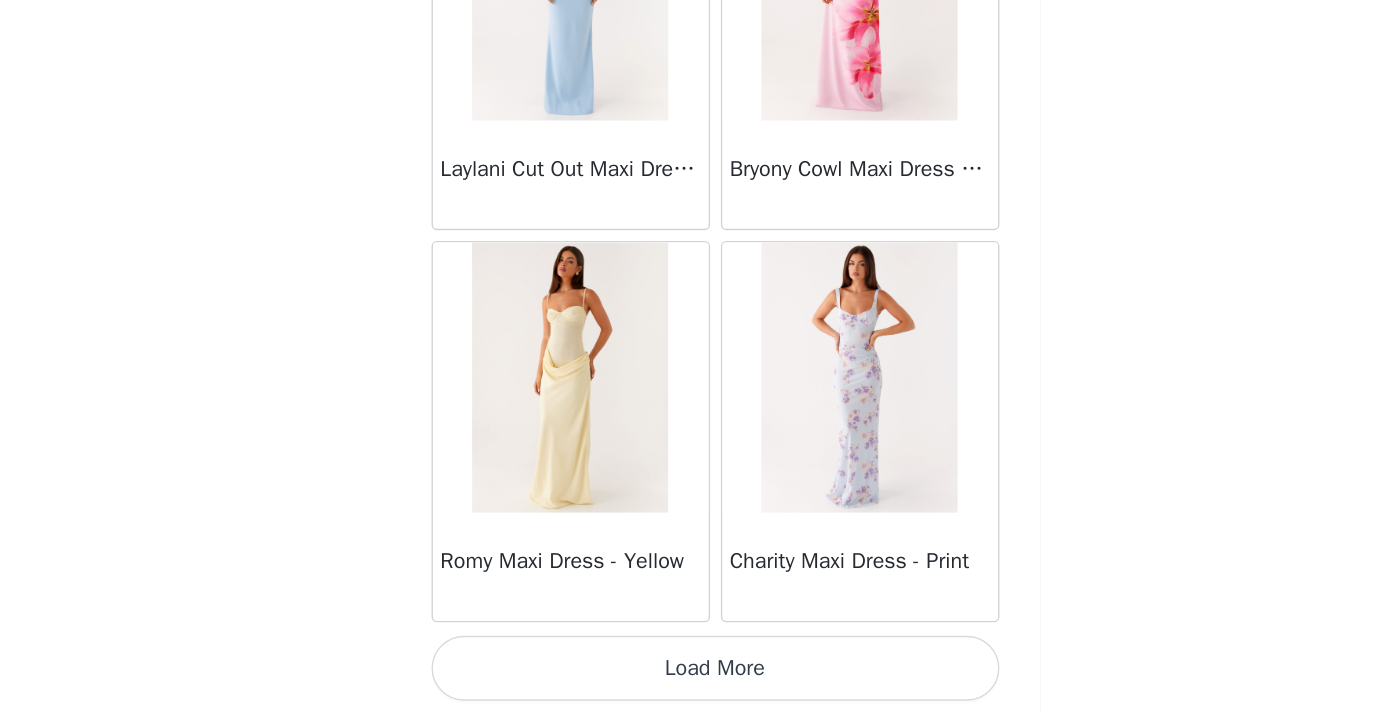 click on "Load More" at bounding box center [695, 680] 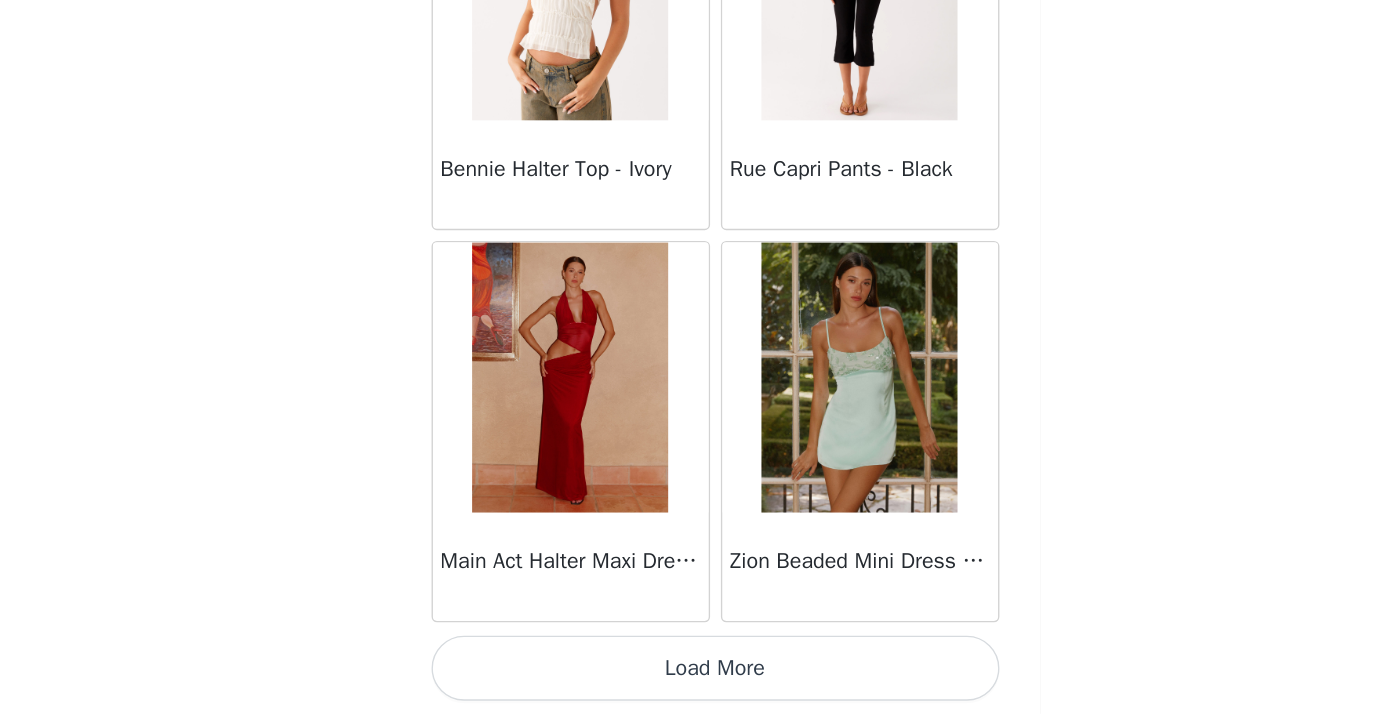 scroll, scrollTop: 8146, scrollLeft: 0, axis: vertical 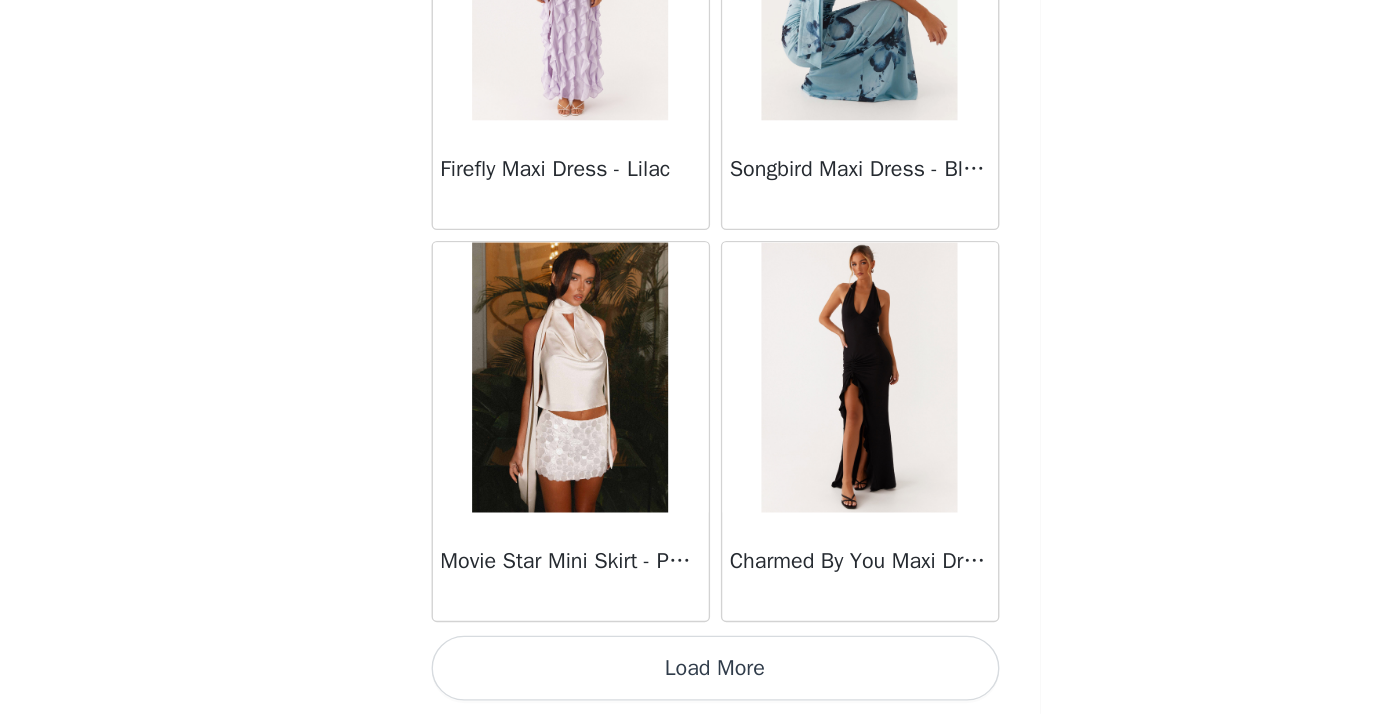 click on "Load More" at bounding box center (695, 680) 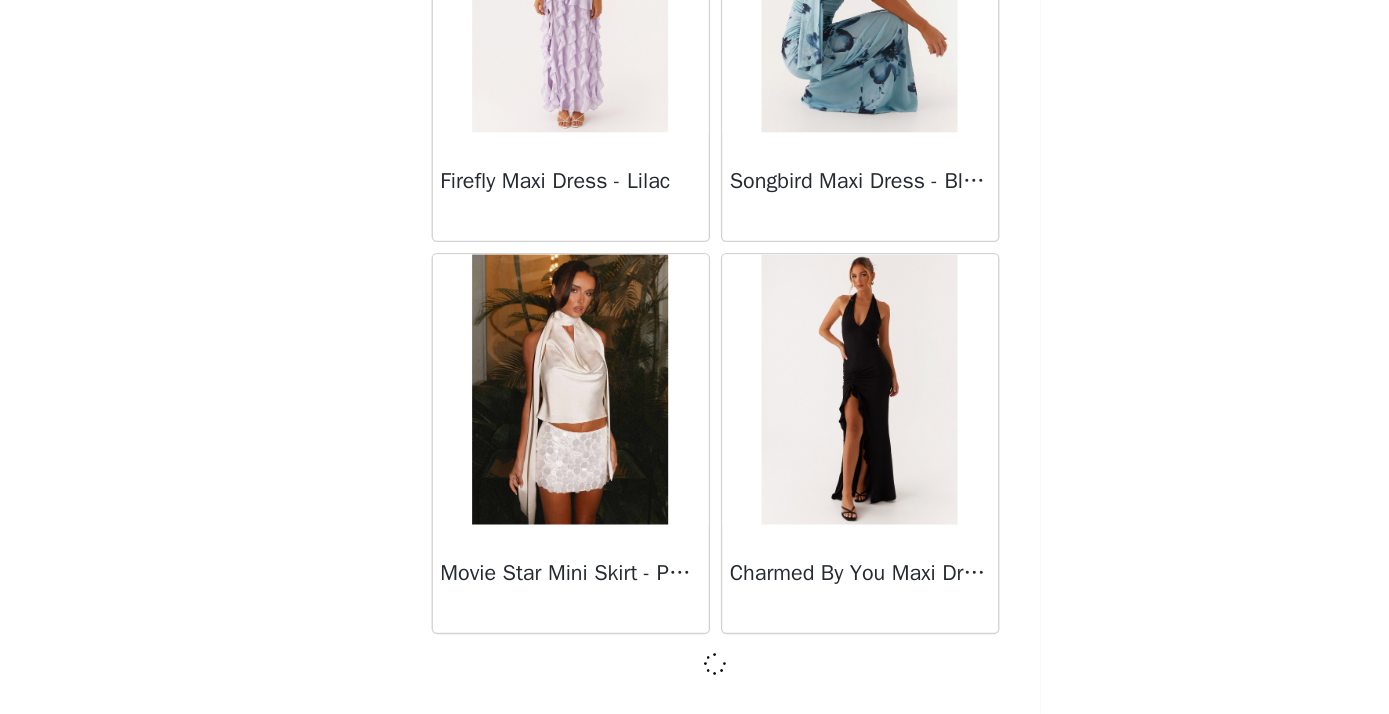 scroll, scrollTop: 11037, scrollLeft: 0, axis: vertical 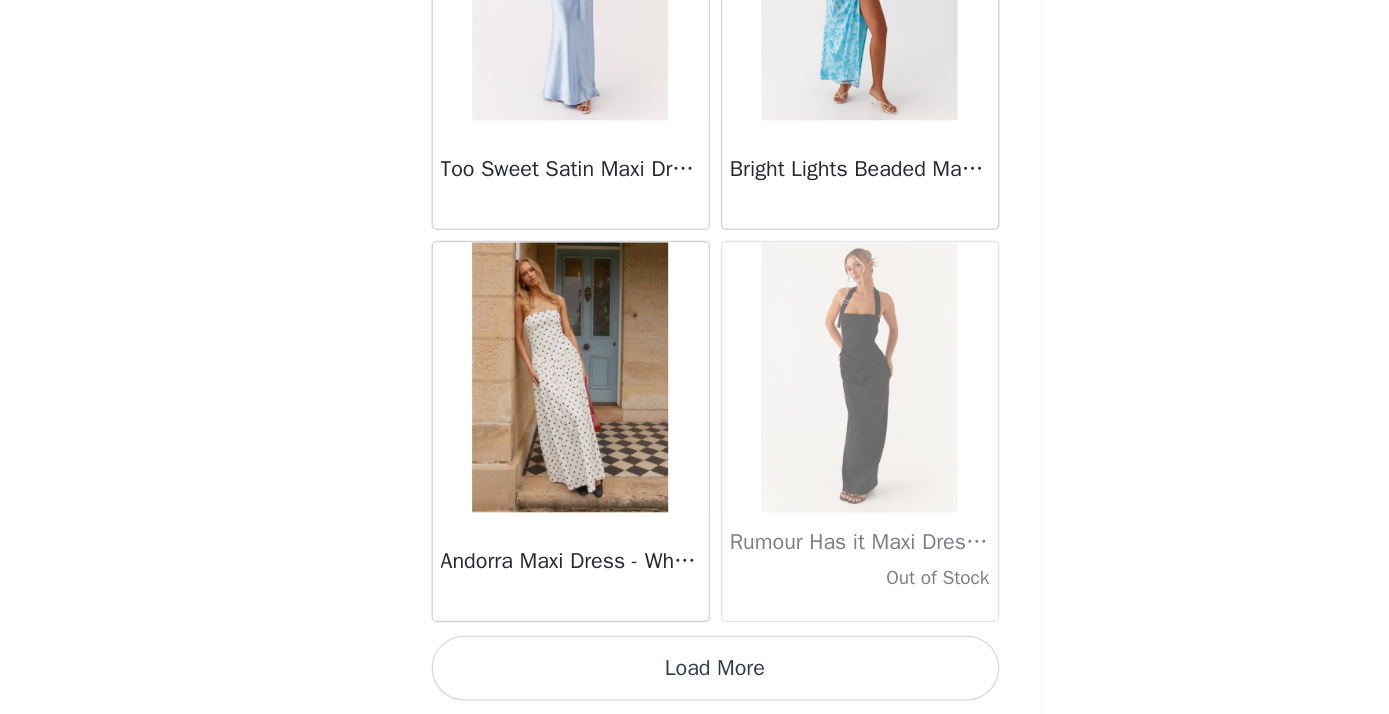 click on "Load More" at bounding box center (695, 680) 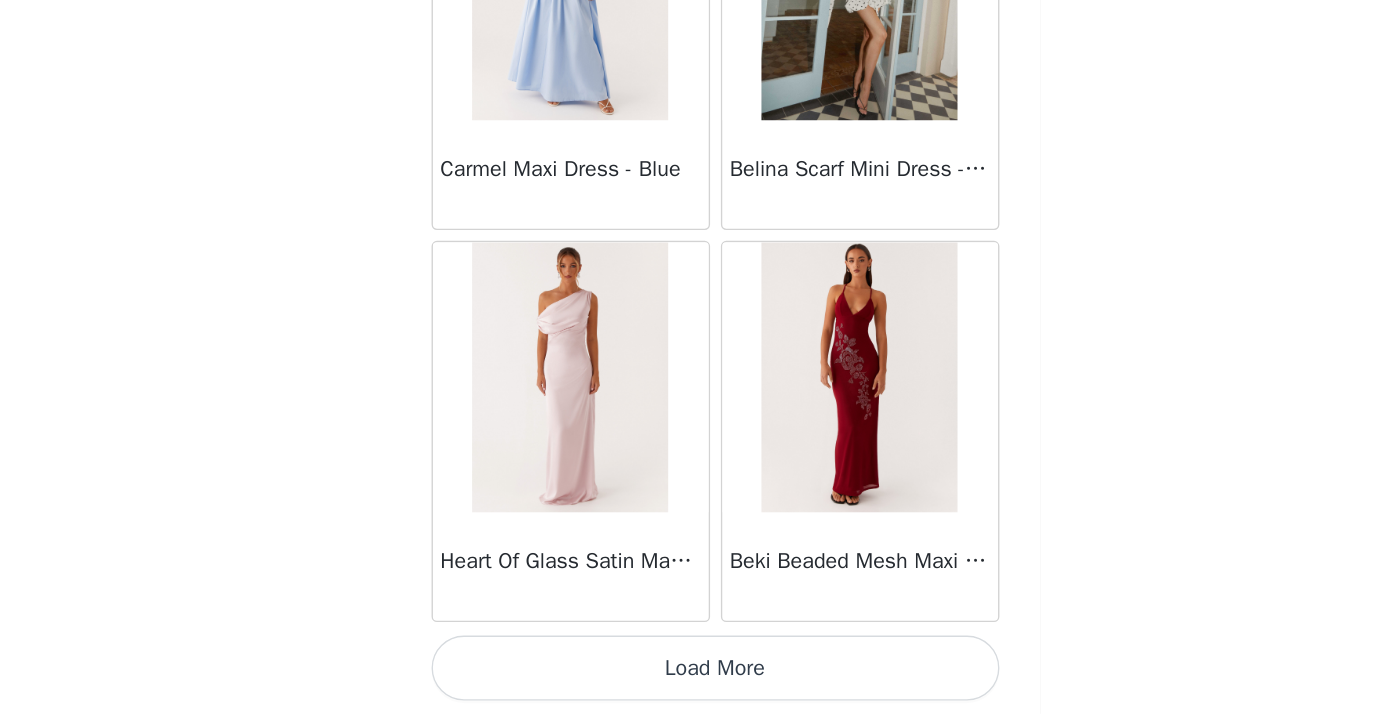 scroll, scrollTop: 16846, scrollLeft: 0, axis: vertical 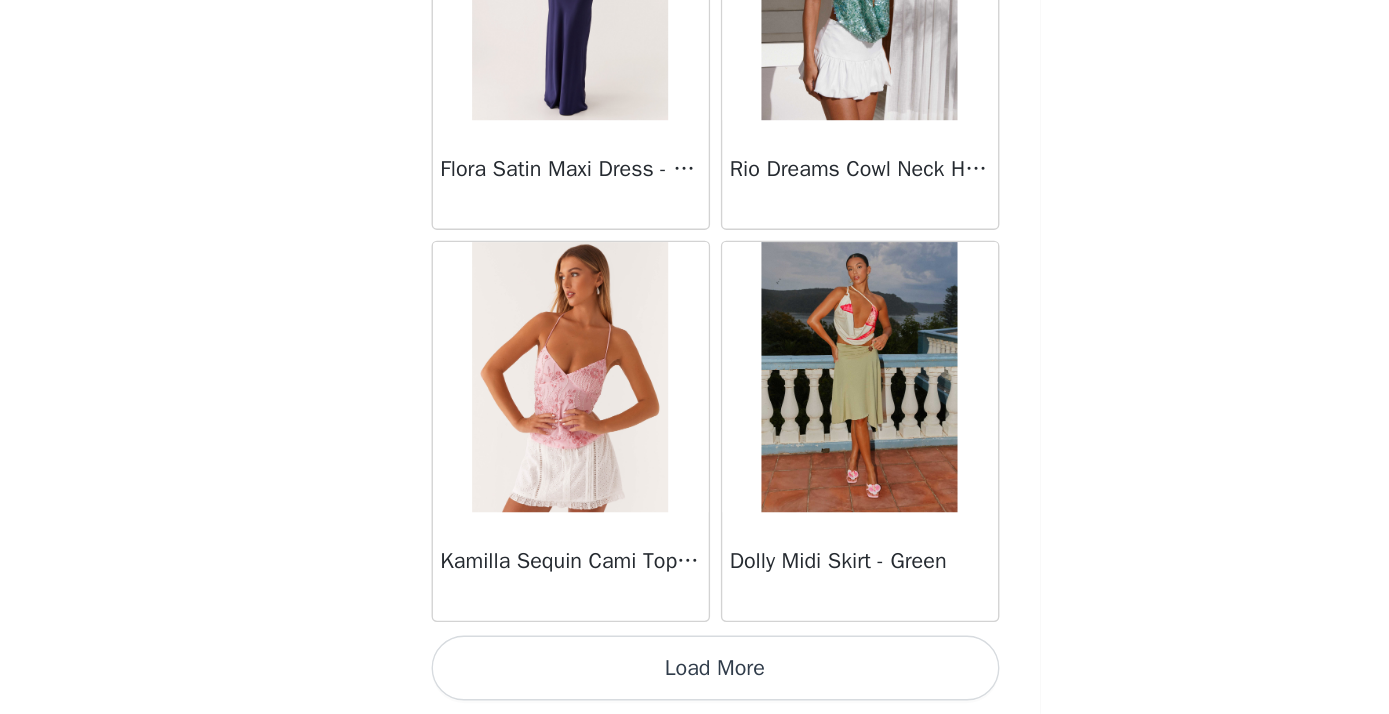 click on "Load More" at bounding box center (695, 680) 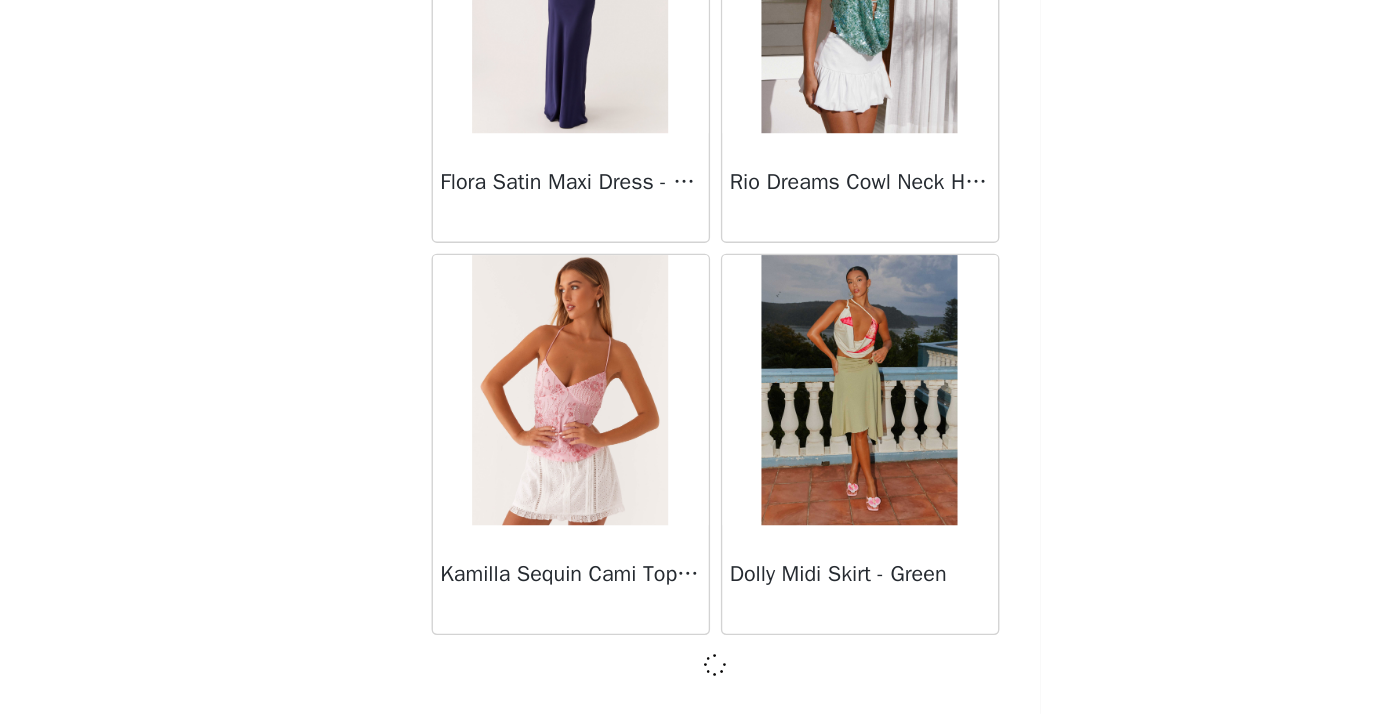 scroll, scrollTop: 19737, scrollLeft: 0, axis: vertical 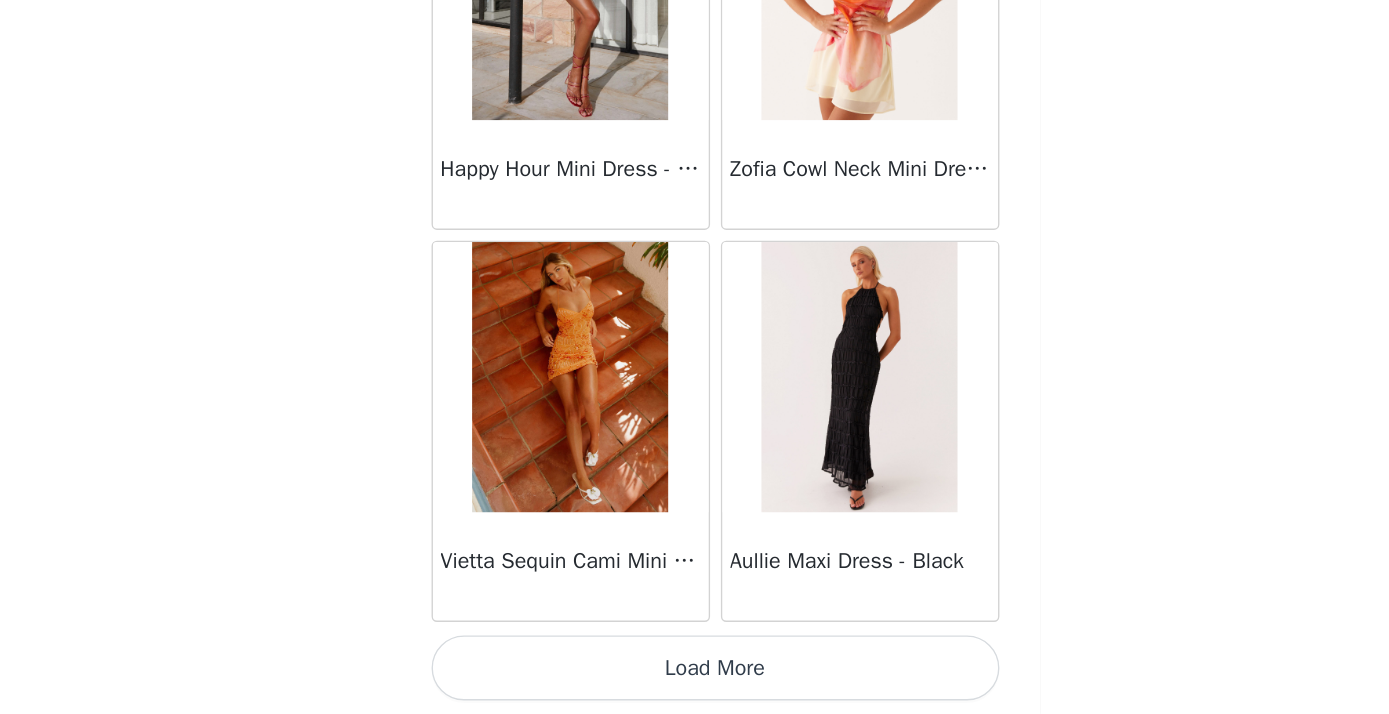 click on "Load More" at bounding box center [695, 680] 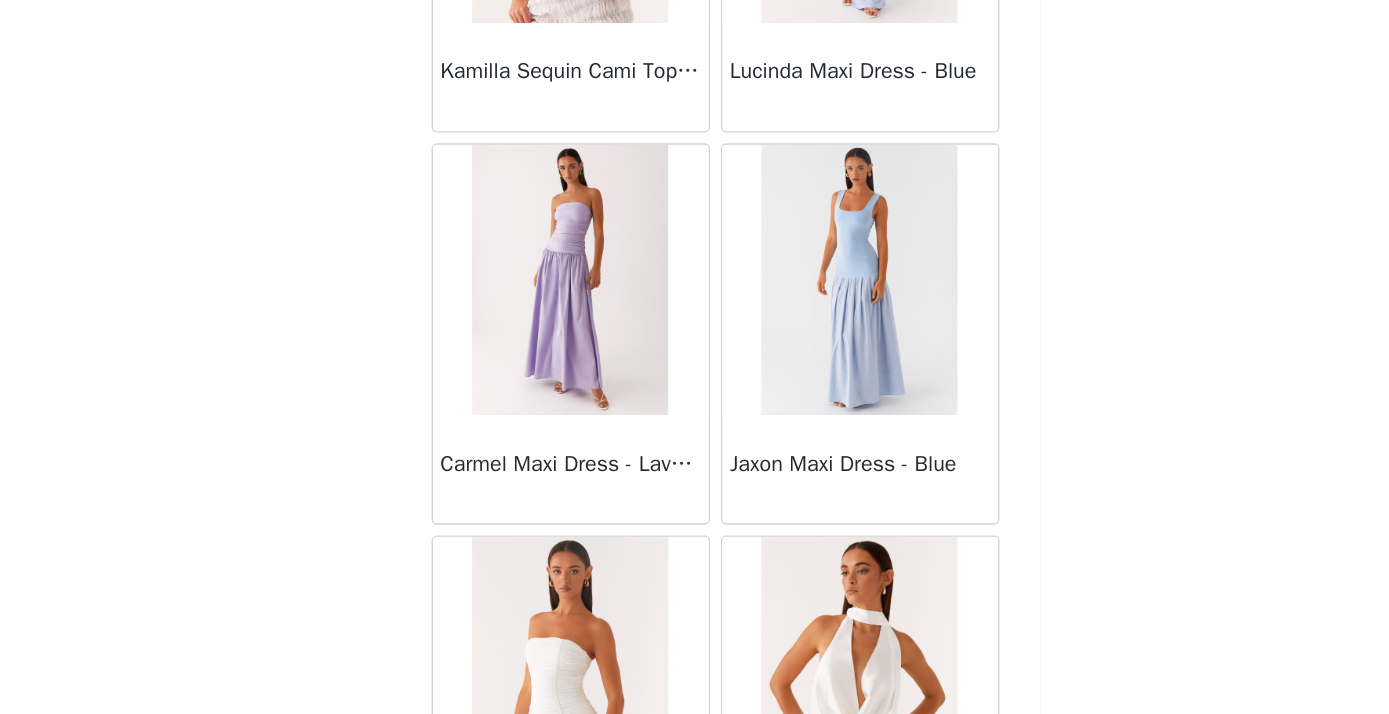 scroll, scrollTop: 25546, scrollLeft: 0, axis: vertical 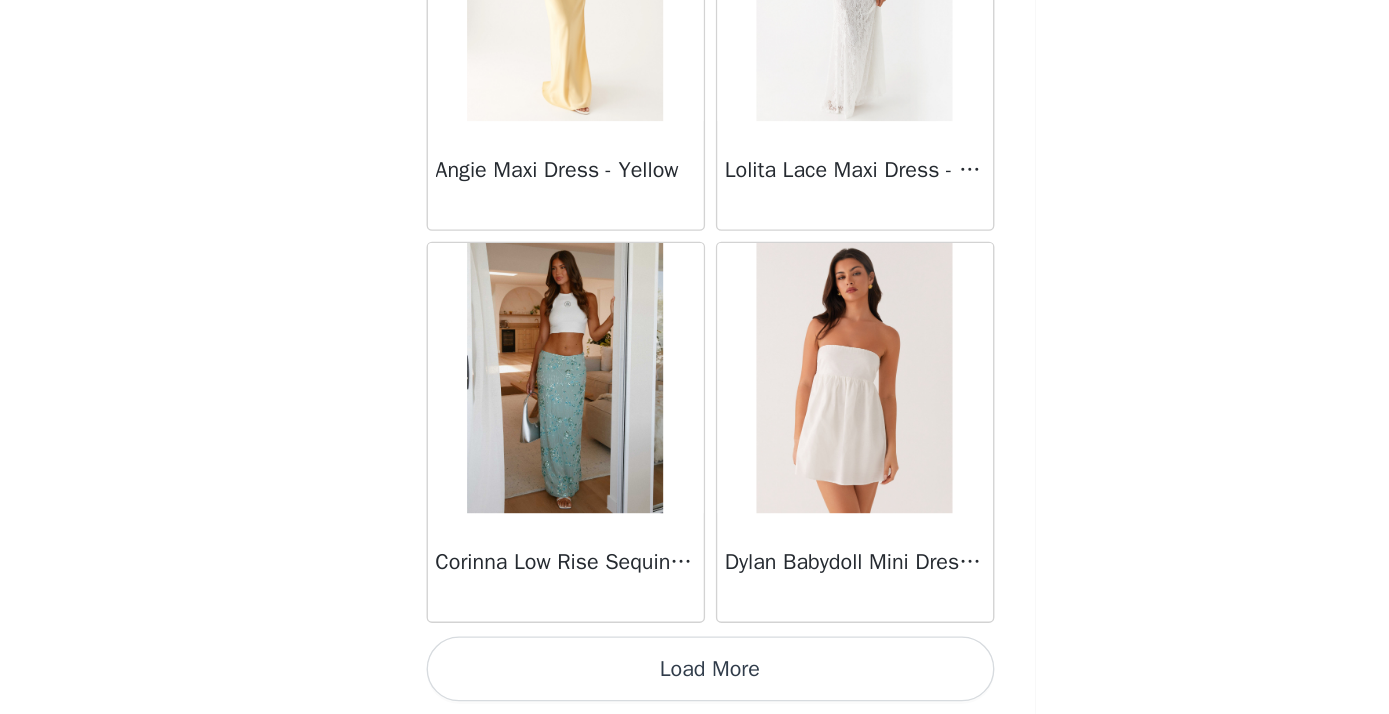 click on "Load More" at bounding box center [695, 680] 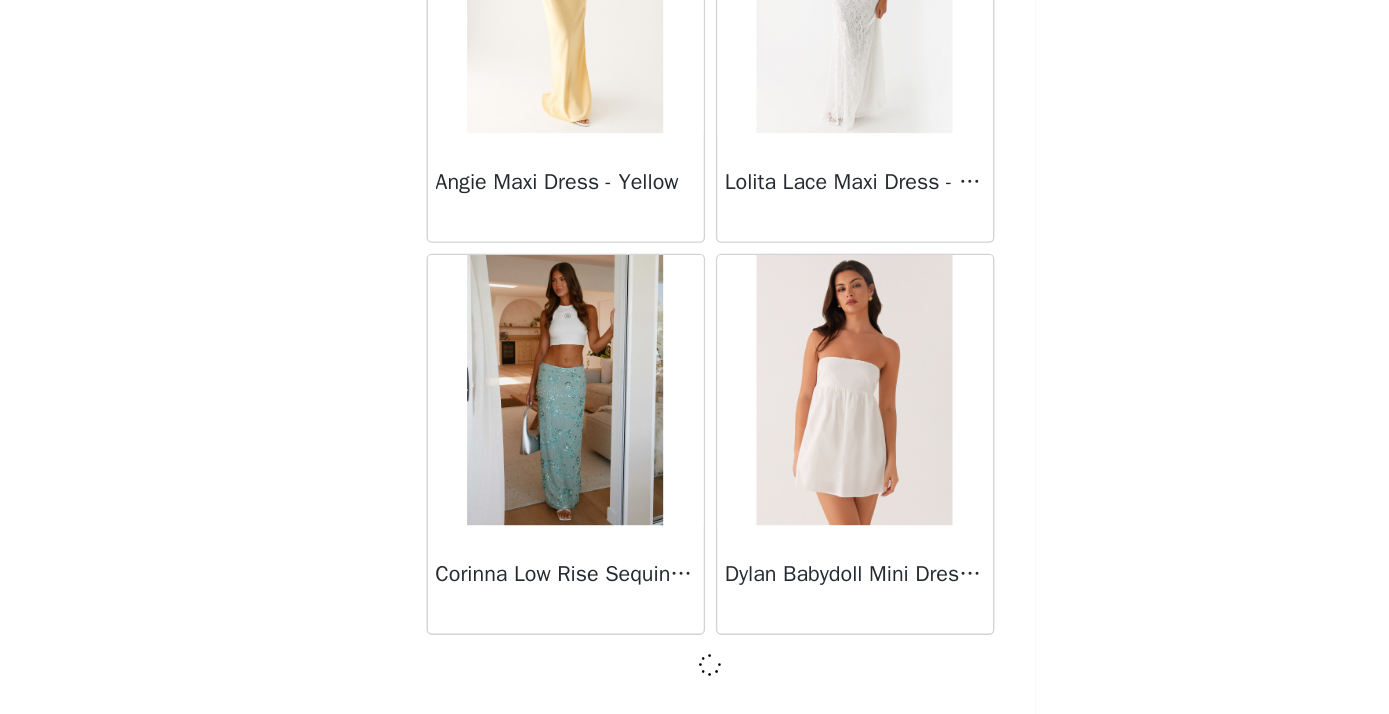 scroll, scrollTop: 25537, scrollLeft: 0, axis: vertical 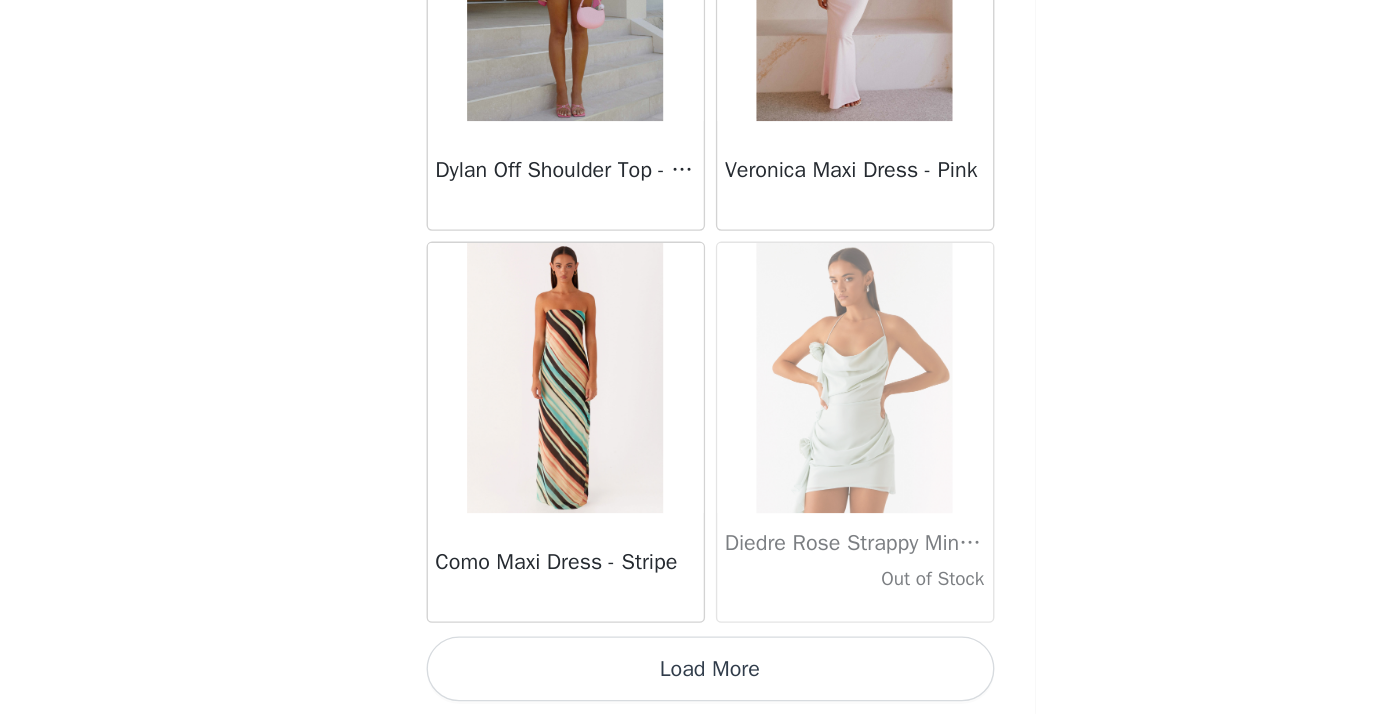 click on "Load More" at bounding box center (695, 680) 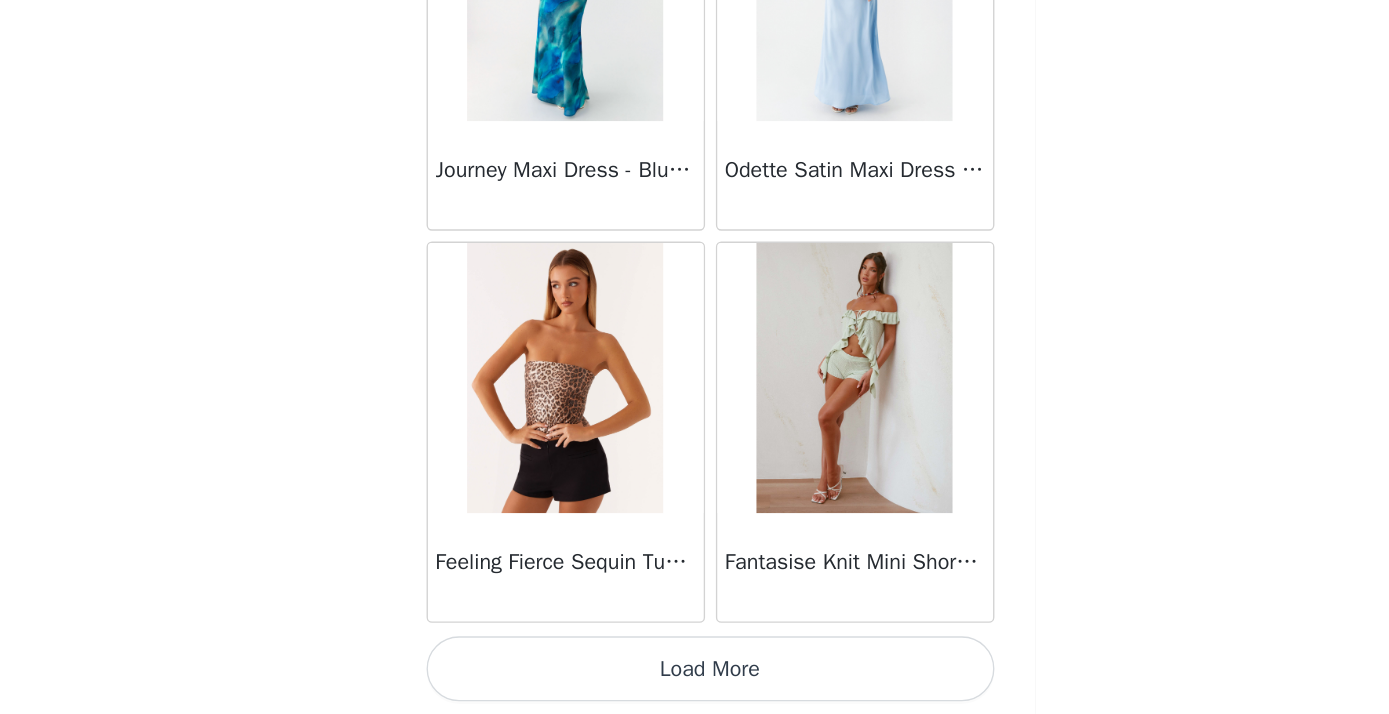 scroll, scrollTop: 31346, scrollLeft: 0, axis: vertical 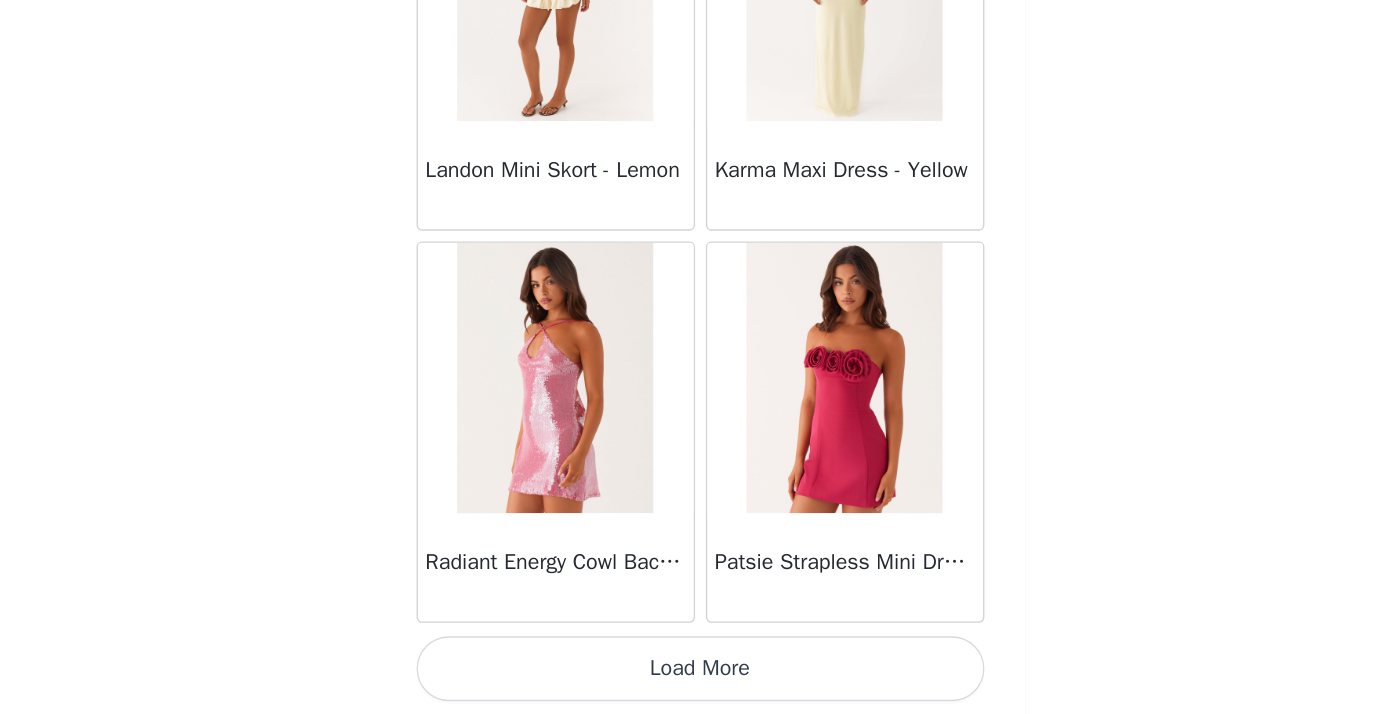 click on "Load More" at bounding box center [695, 680] 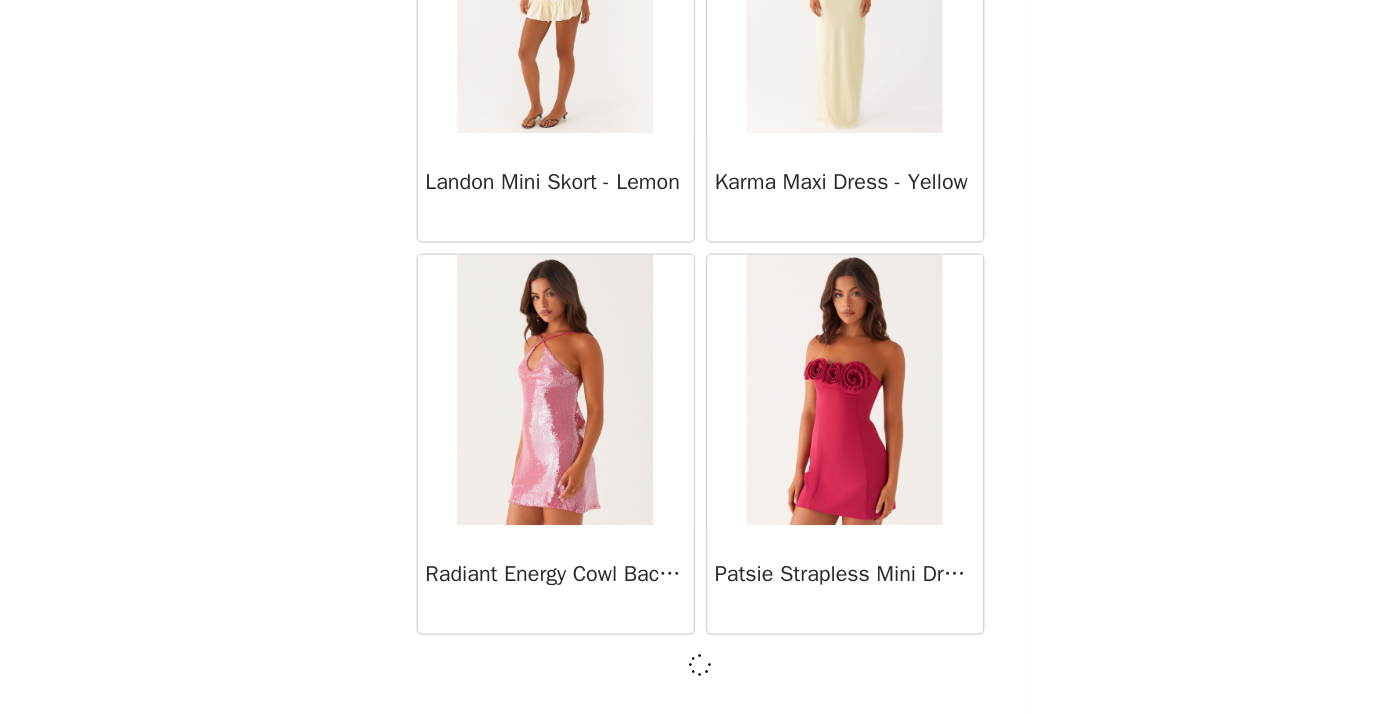 scroll, scrollTop: 34237, scrollLeft: 0, axis: vertical 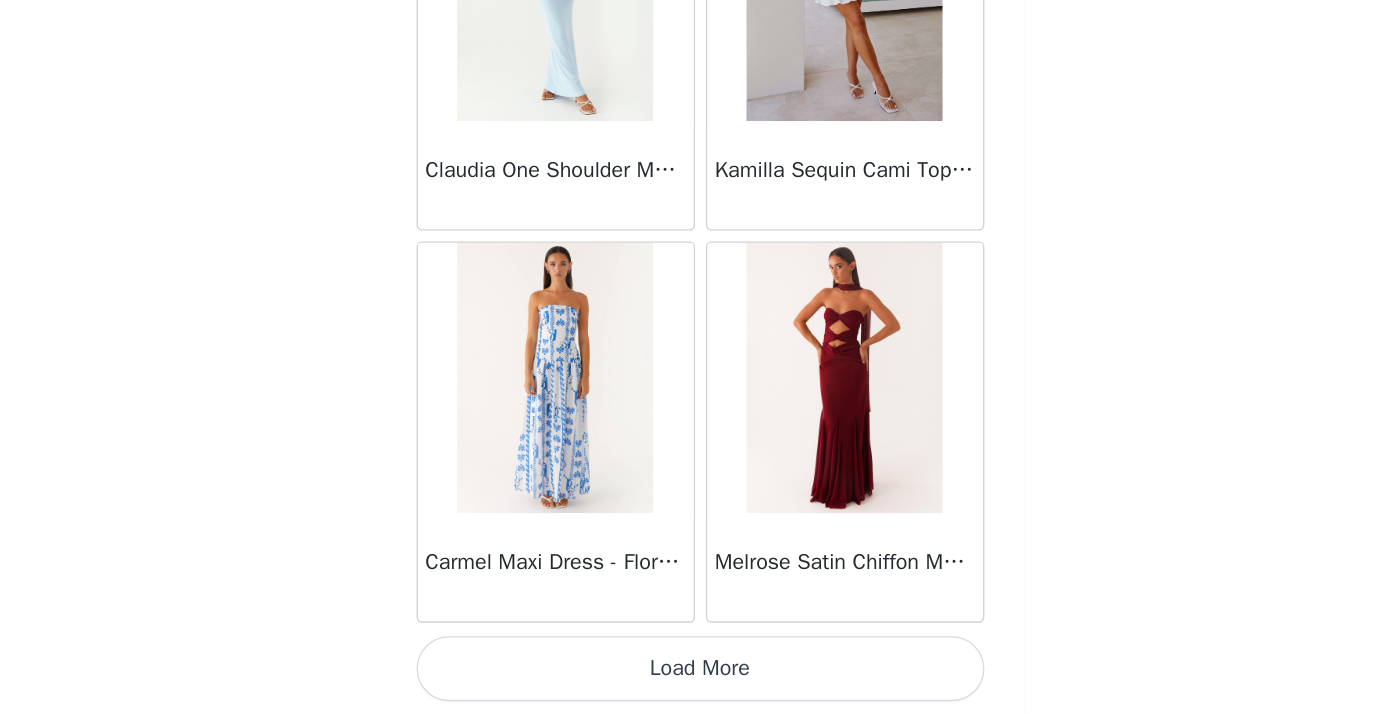 click on "Load More" at bounding box center [695, 680] 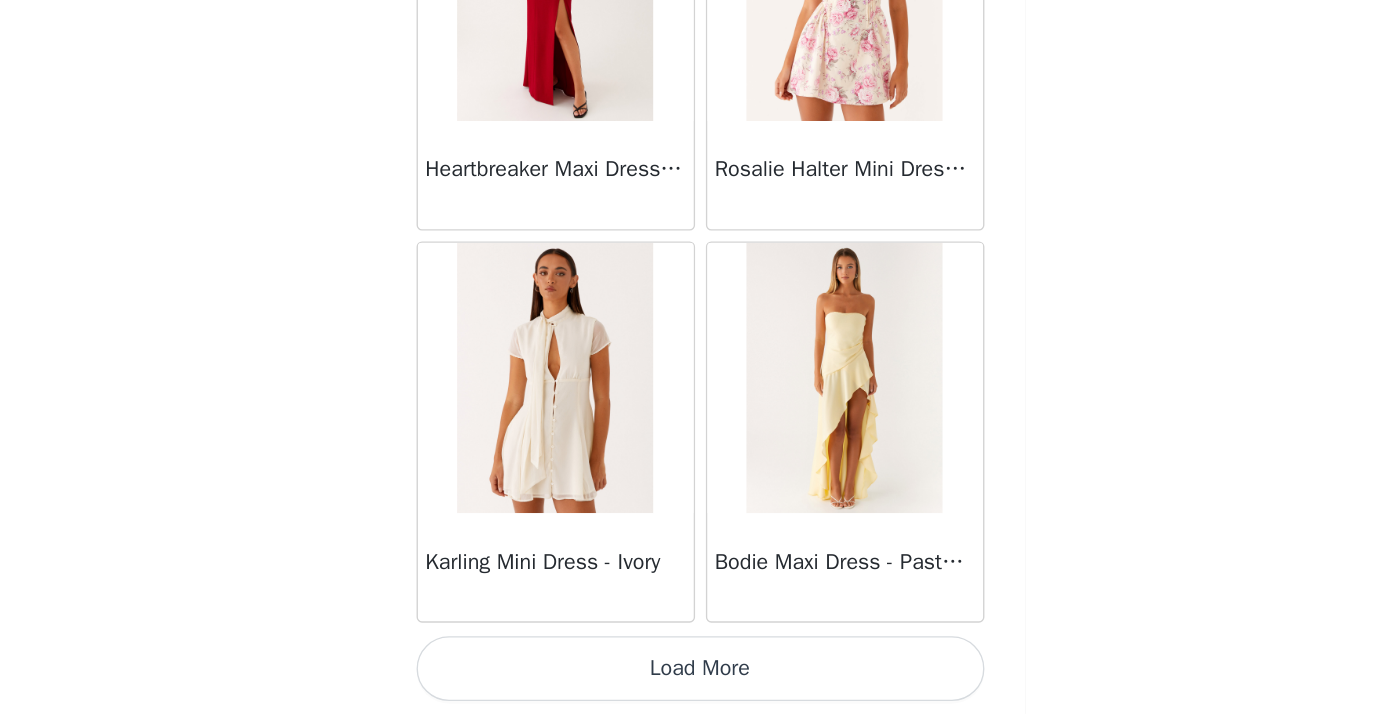 scroll, scrollTop: 40046, scrollLeft: 0, axis: vertical 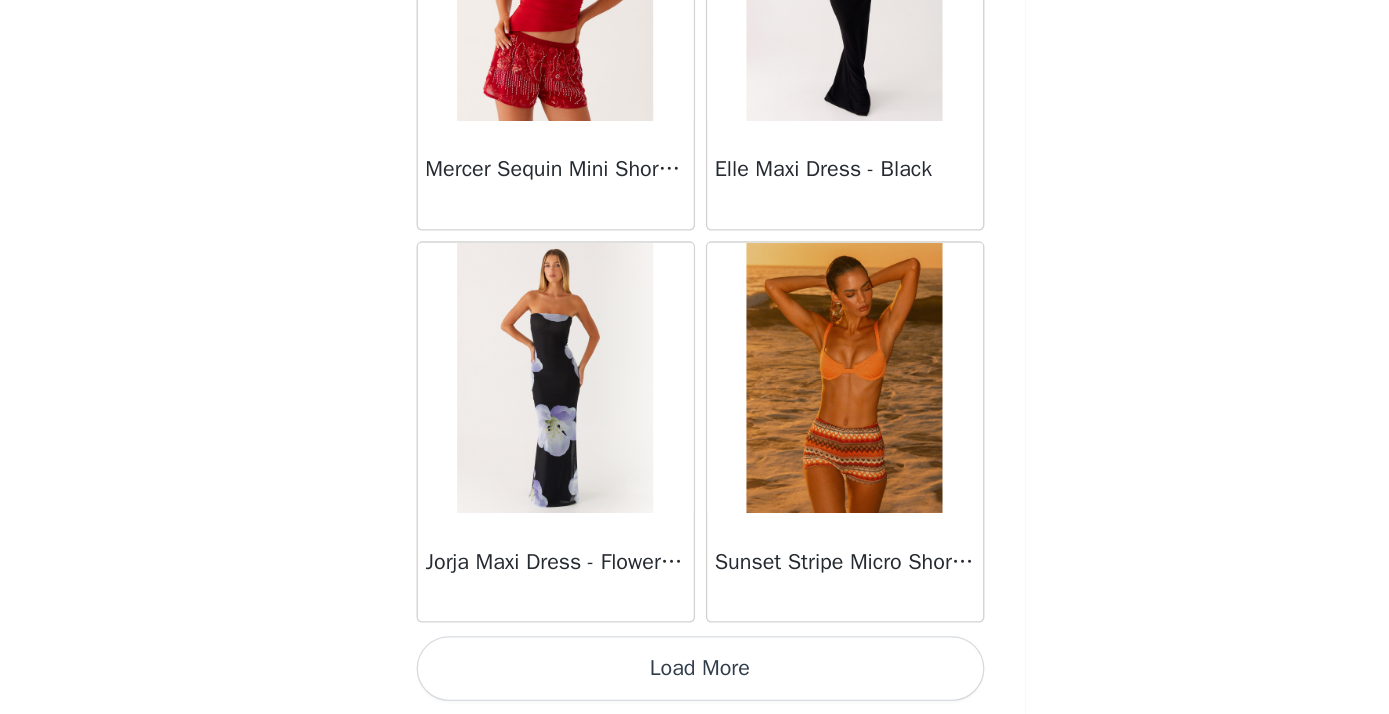 click on "Load More" at bounding box center [695, 680] 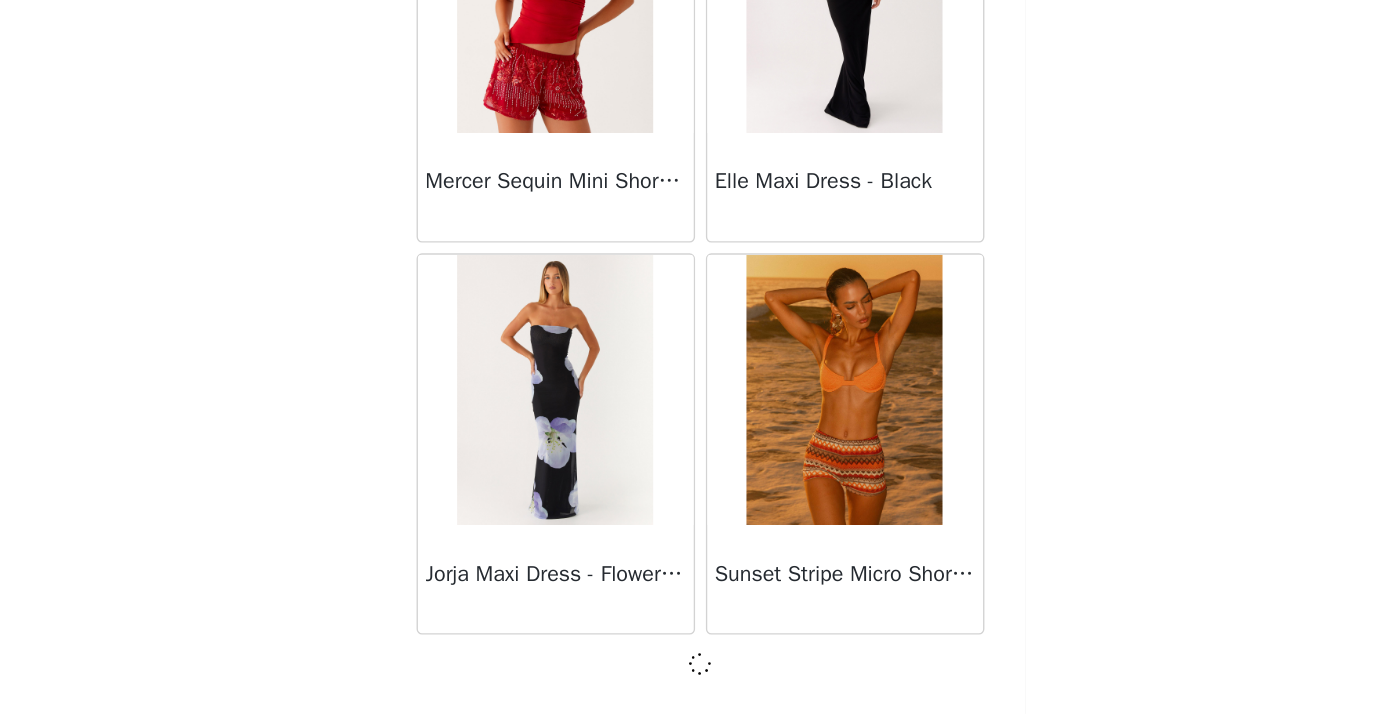 scroll, scrollTop: 1, scrollLeft: 0, axis: vertical 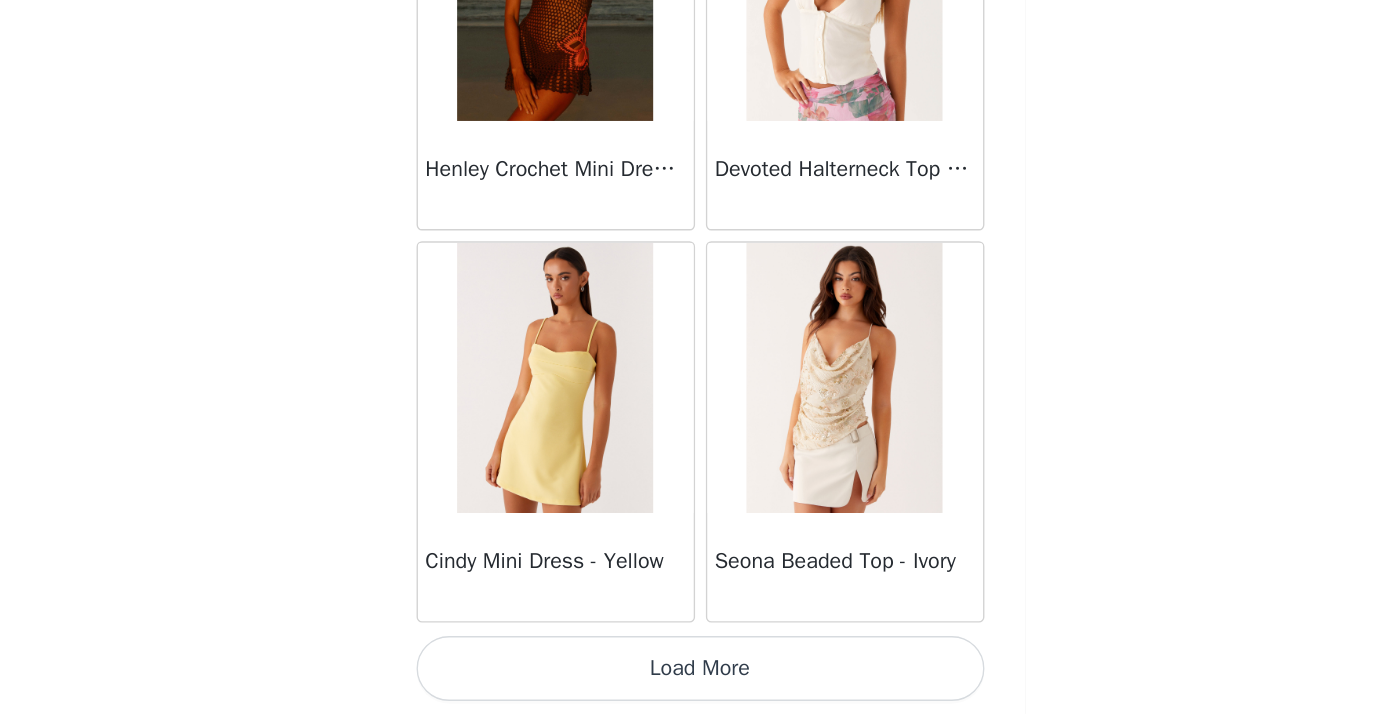 click on "Load More" at bounding box center (695, 680) 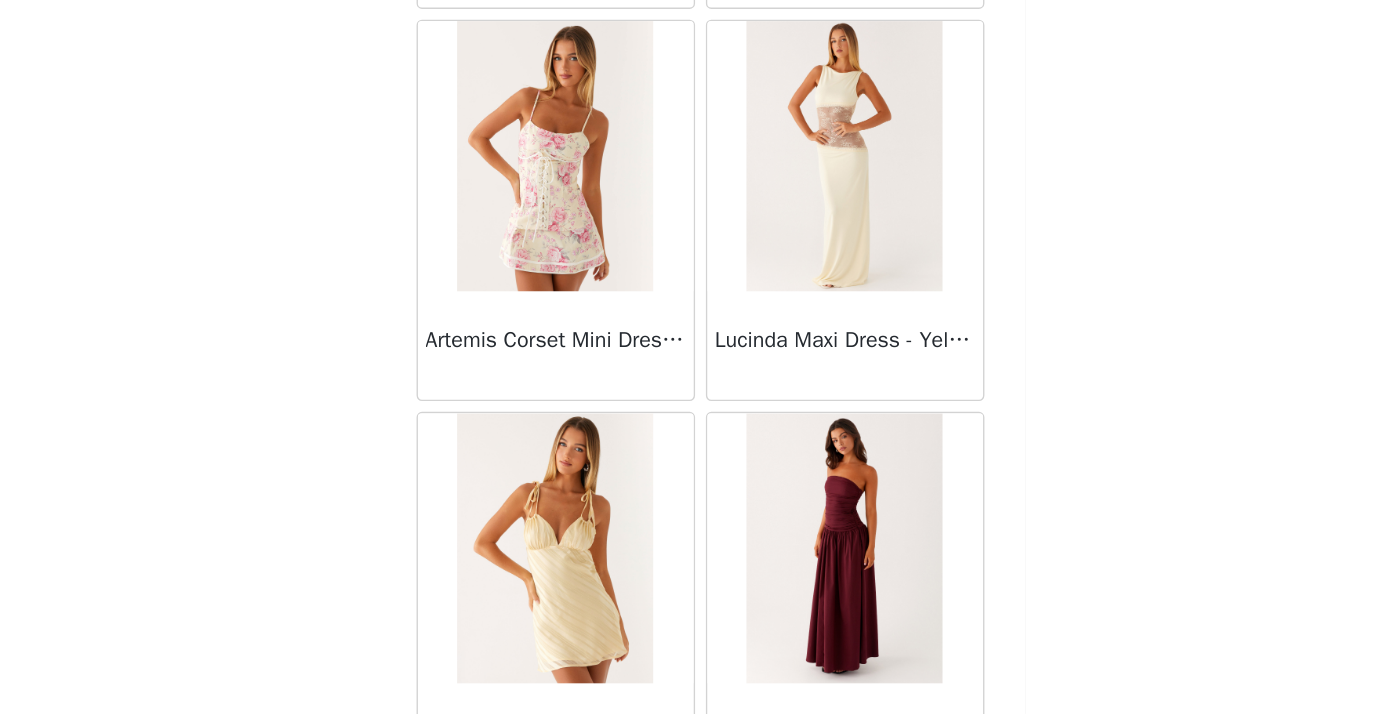 scroll, scrollTop: 48032, scrollLeft: 0, axis: vertical 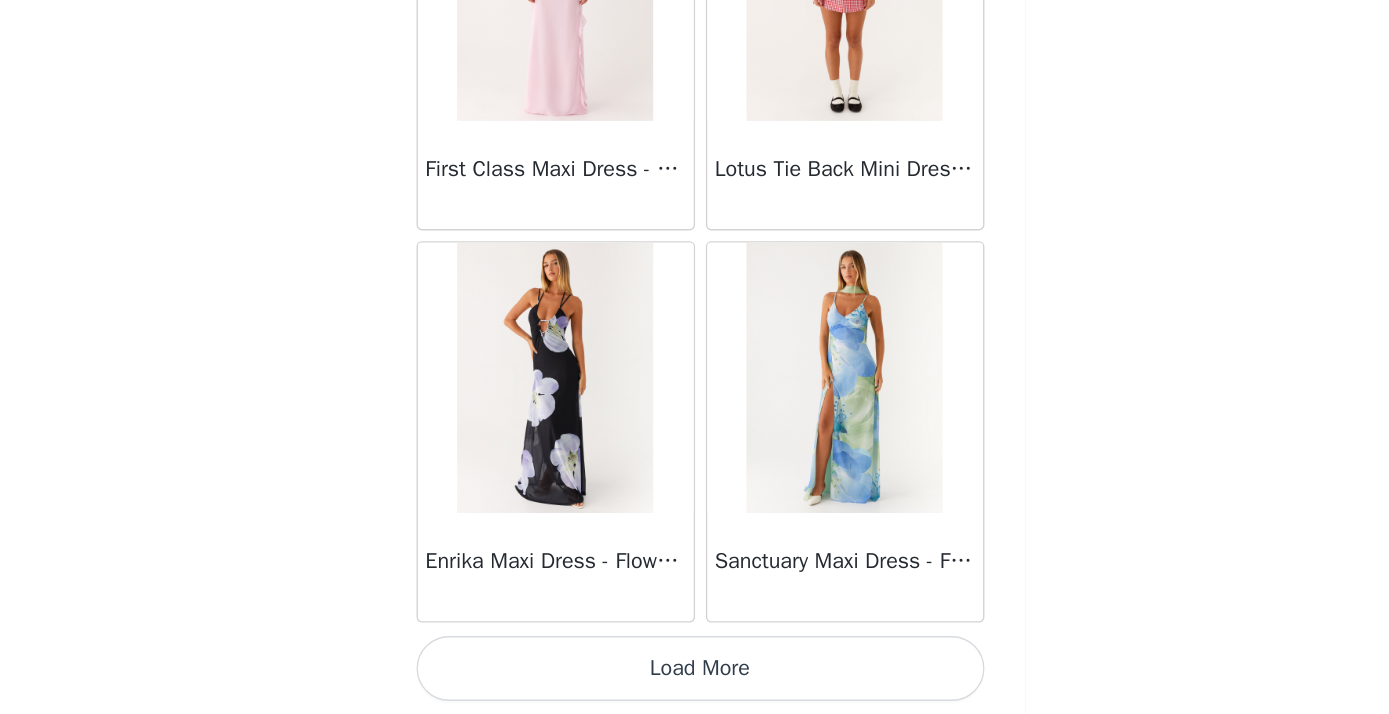 click on "Load More" at bounding box center [695, 680] 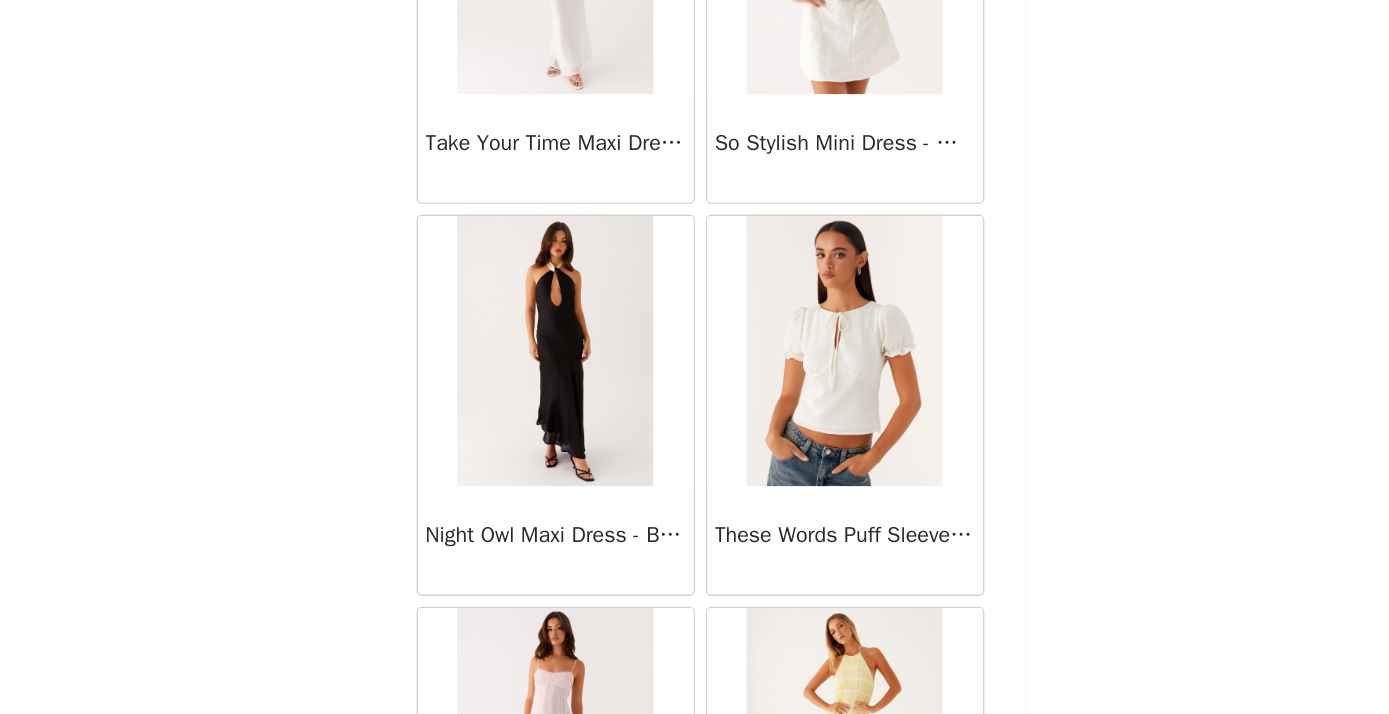 scroll, scrollTop: 49978, scrollLeft: 0, axis: vertical 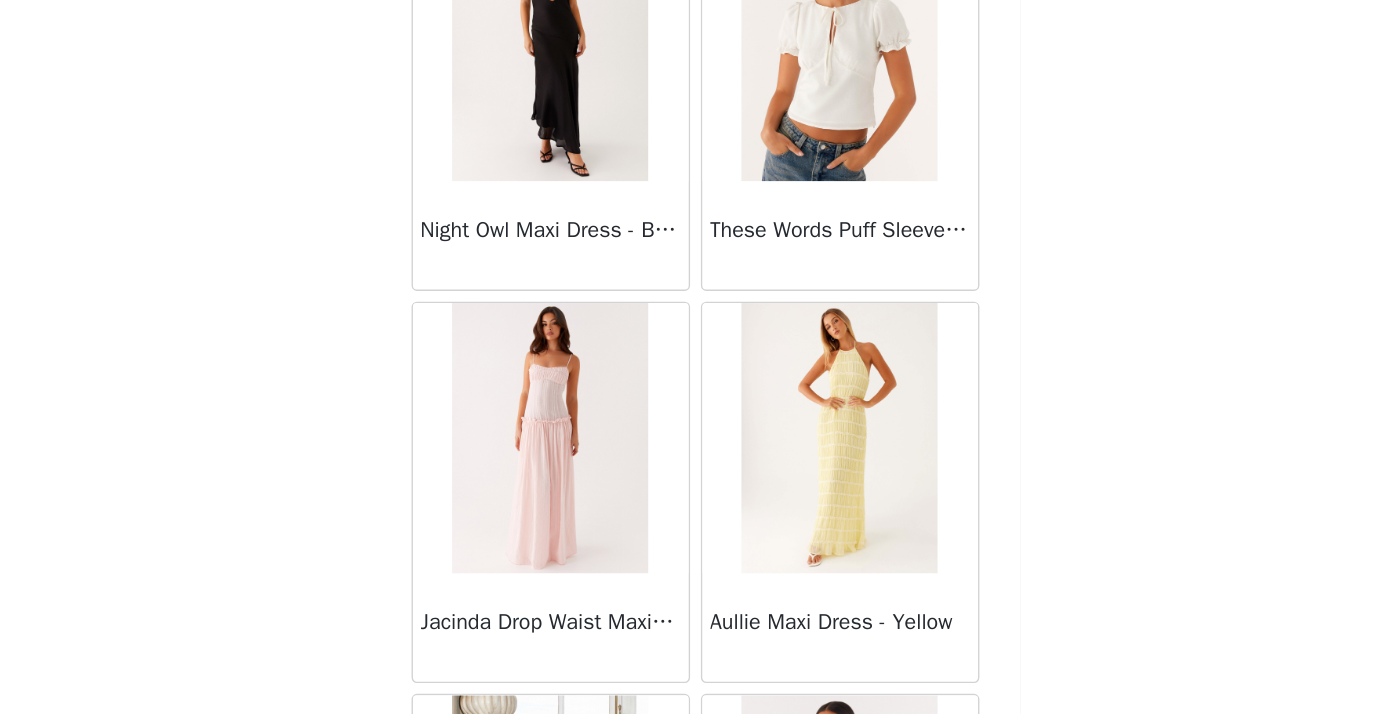 drag, startPoint x: 567, startPoint y: 51, endPoint x: 752, endPoint y: 92, distance: 189.48878 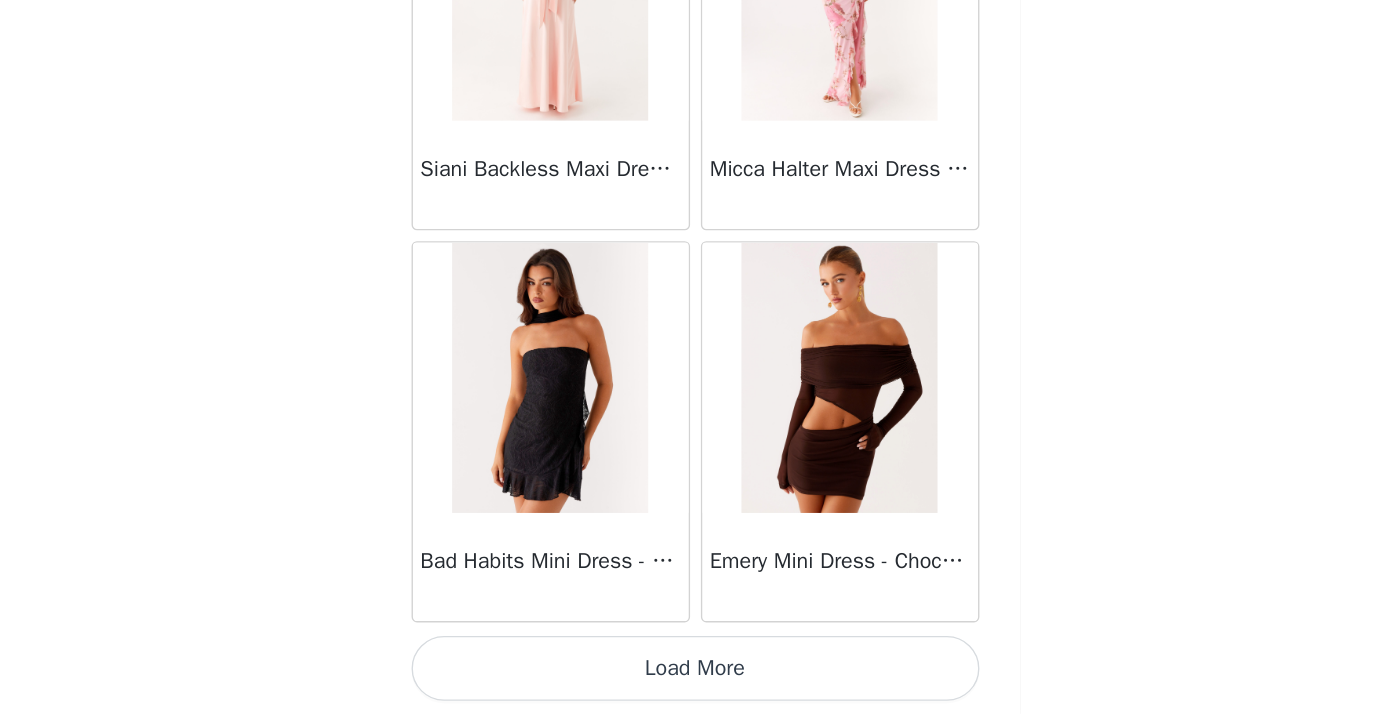 scroll, scrollTop: 51646, scrollLeft: 0, axis: vertical 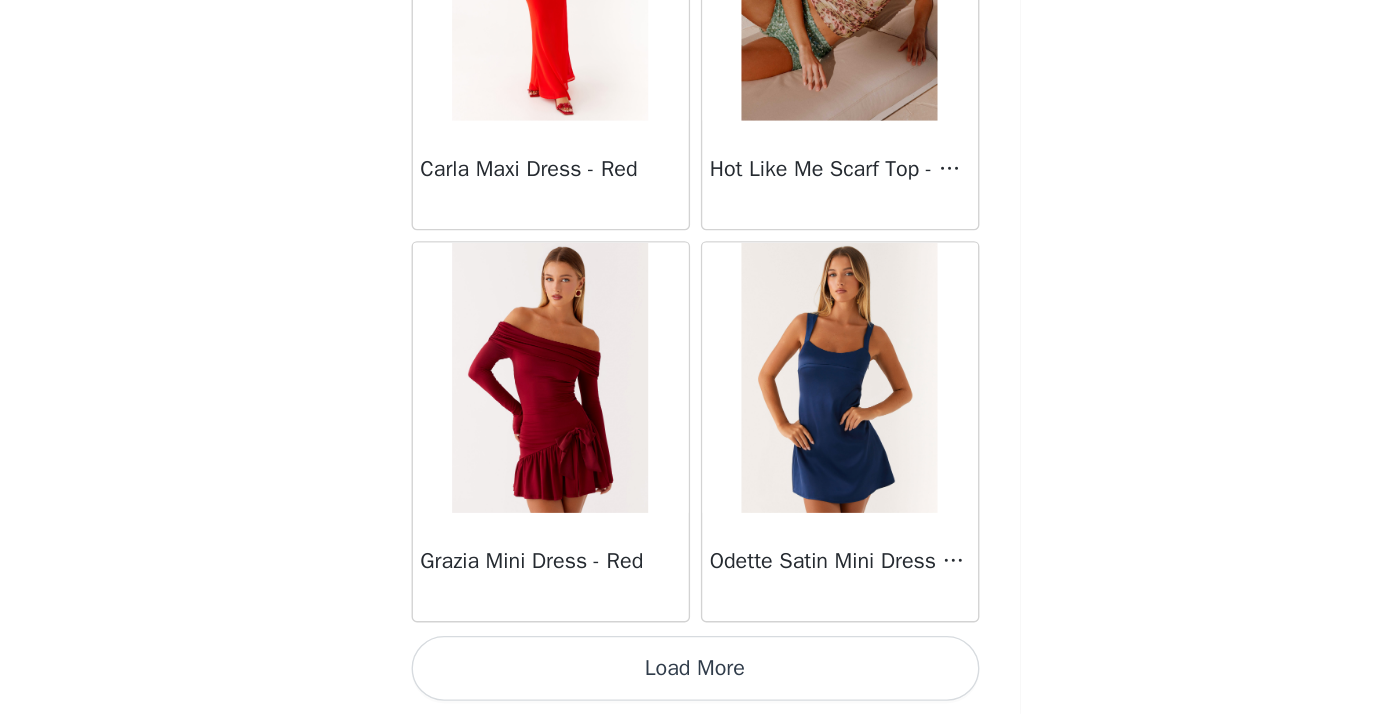 click on "Load More" at bounding box center [695, 680] 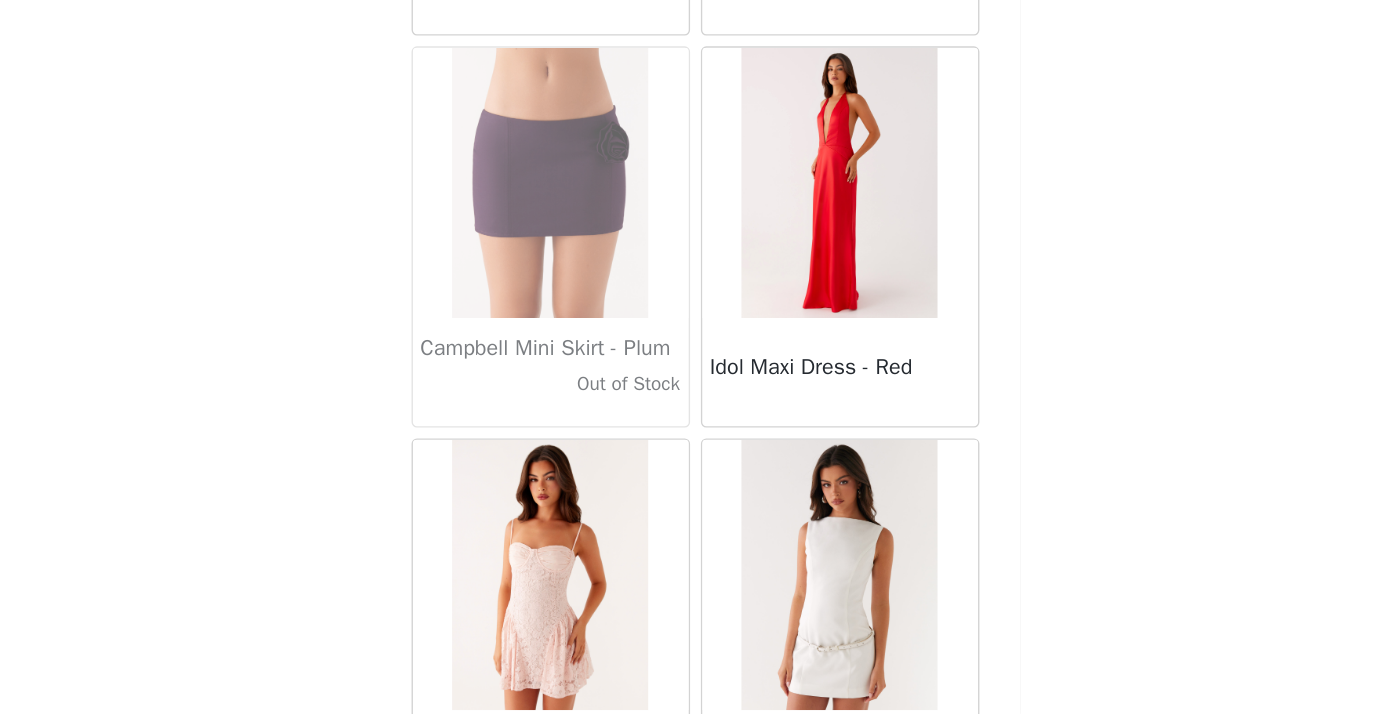 scroll, scrollTop: 55284, scrollLeft: 0, axis: vertical 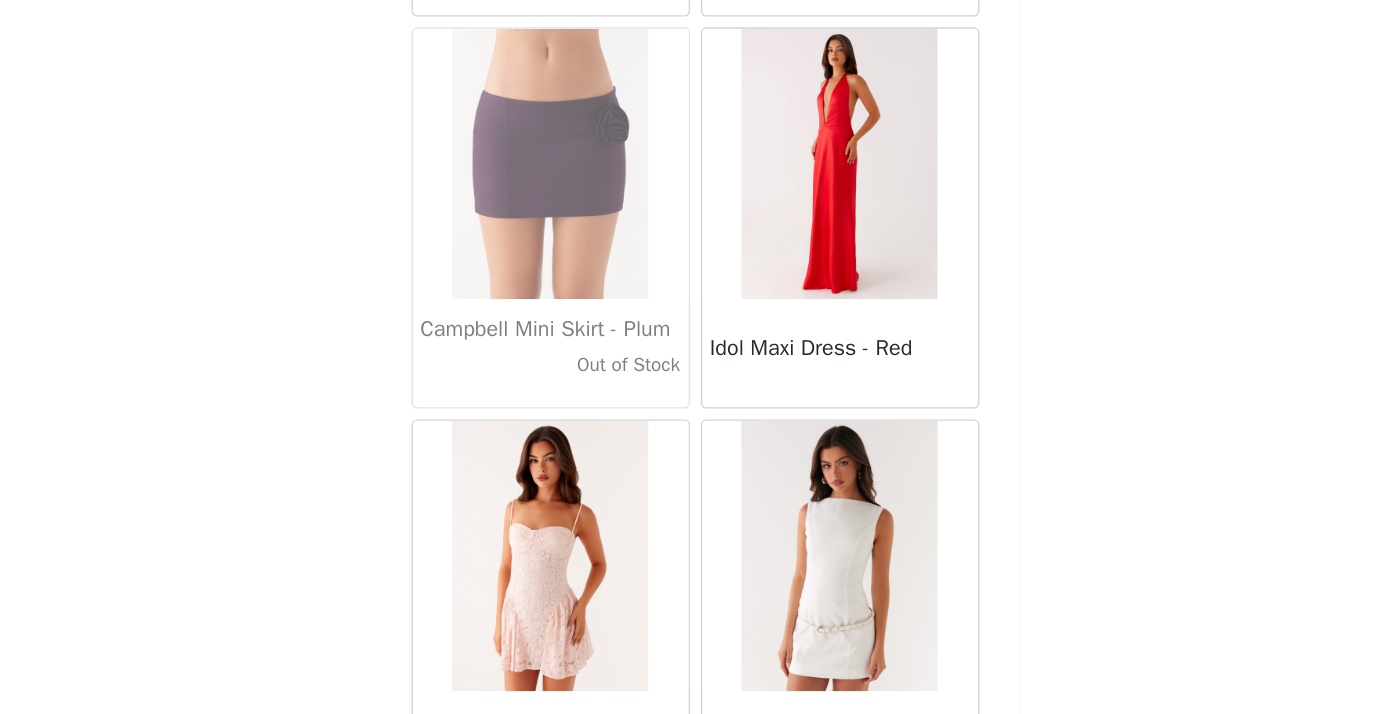click at bounding box center (587, 597) 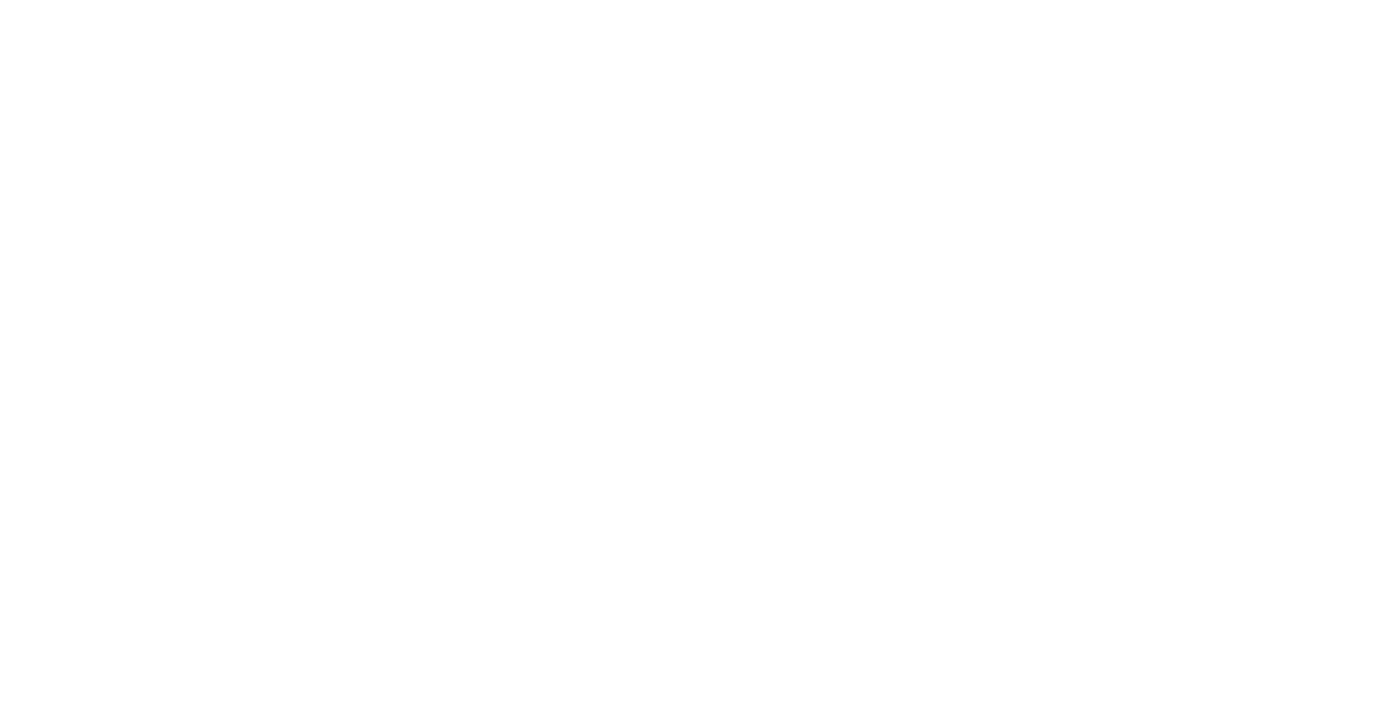 scroll, scrollTop: 339, scrollLeft: 0, axis: vertical 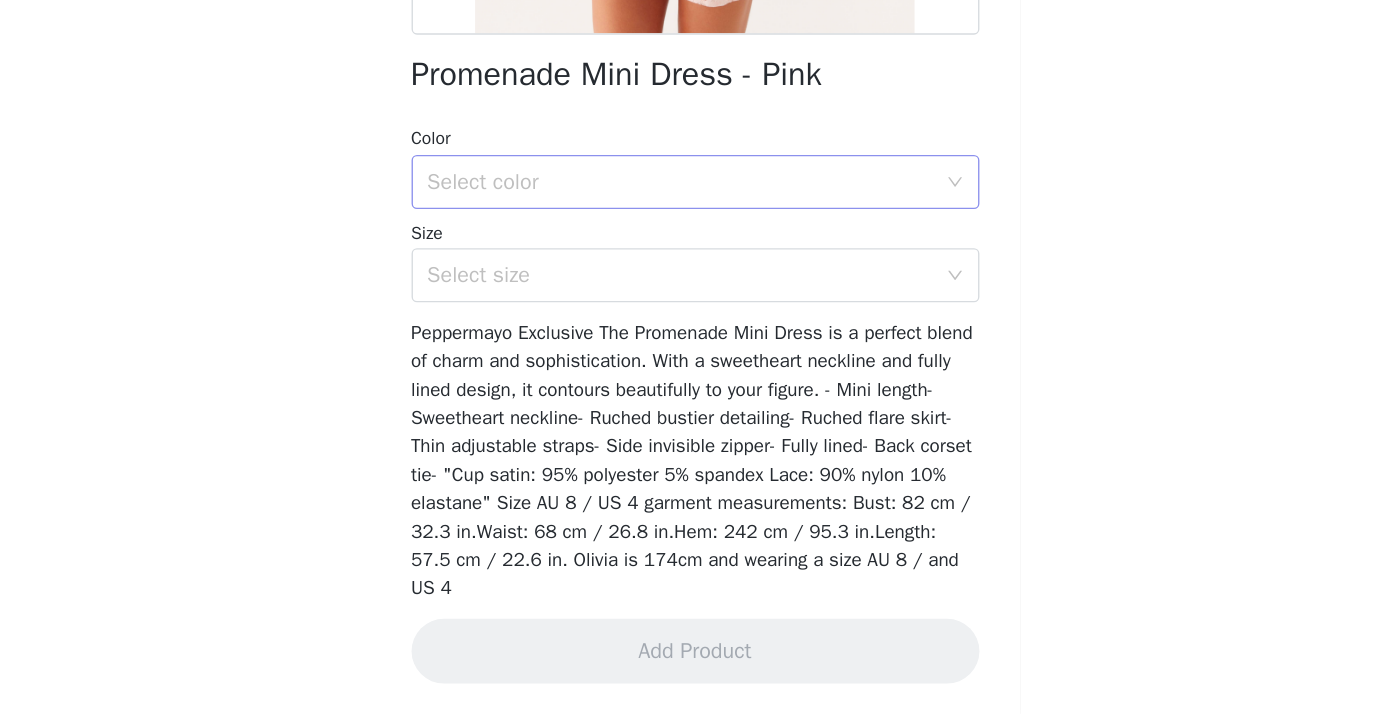 click on "Select color" at bounding box center [684, 320] 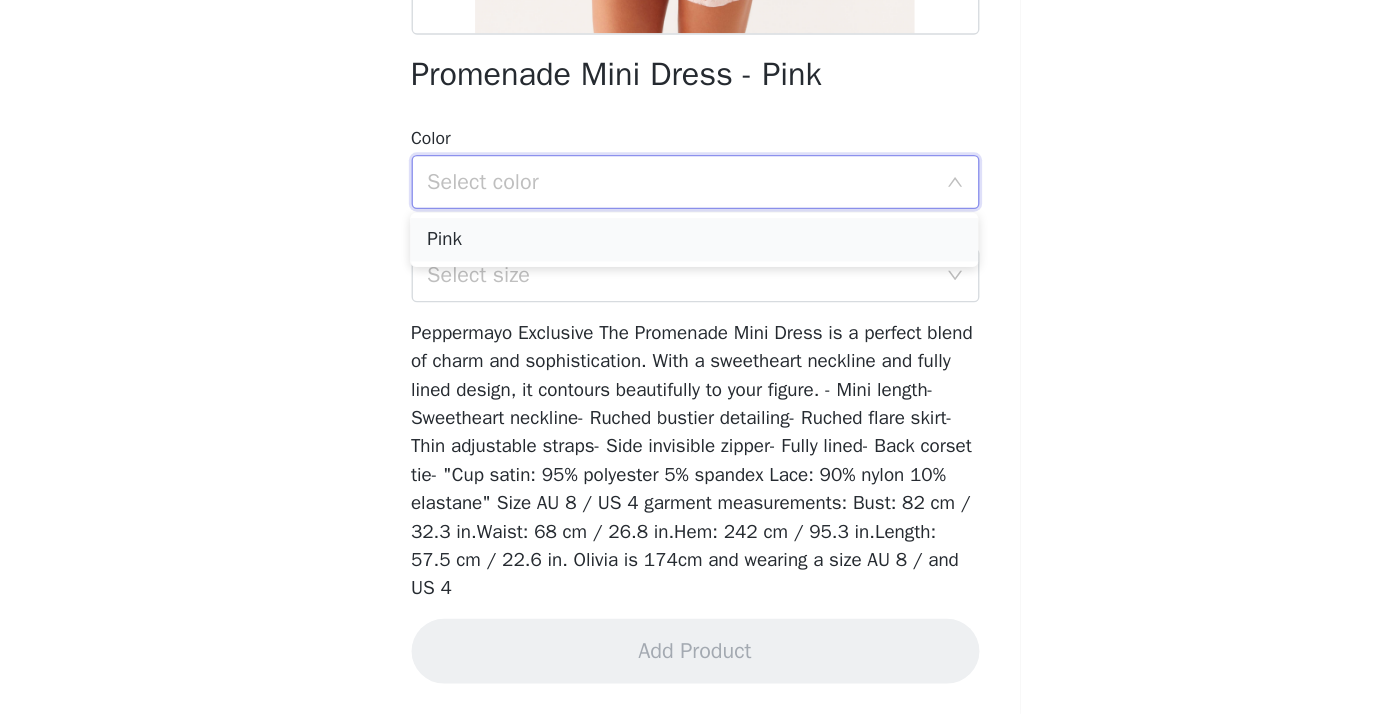 click on "Pink" at bounding box center (694, 363) 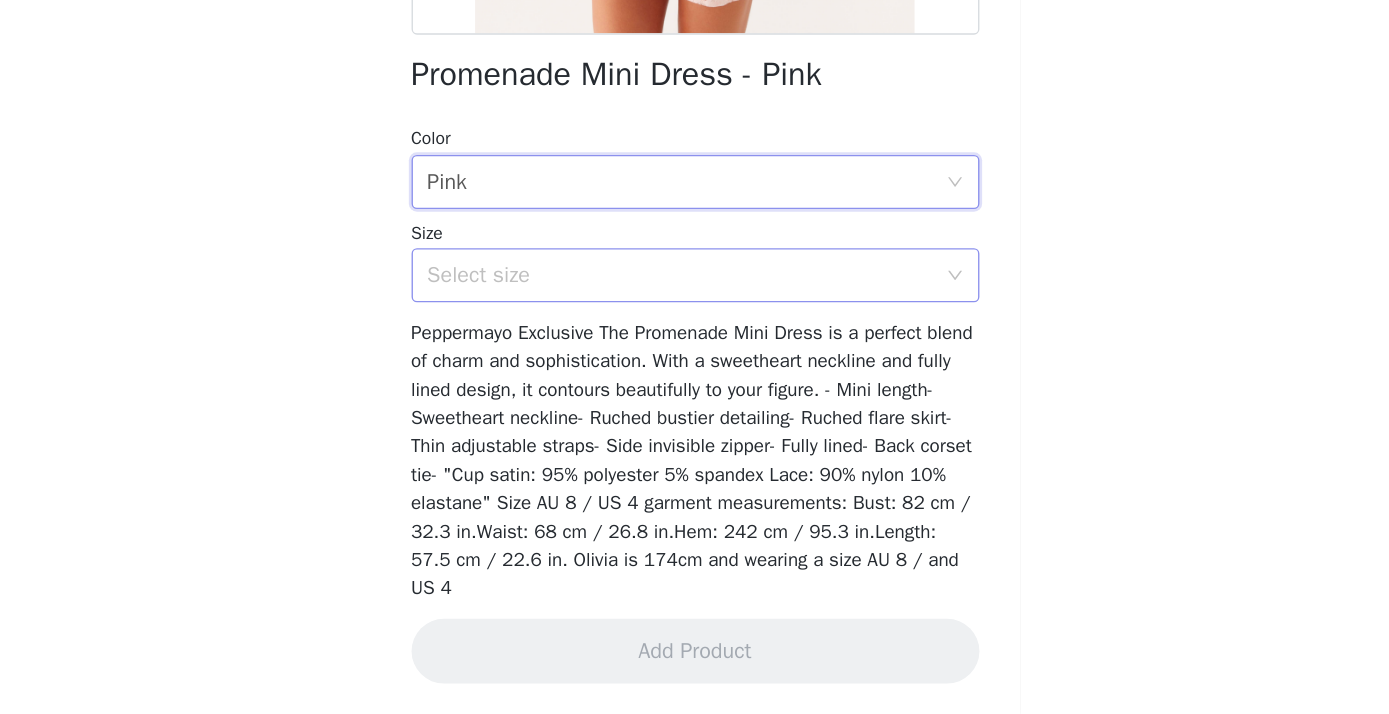 click on "Select size" at bounding box center (684, 389) 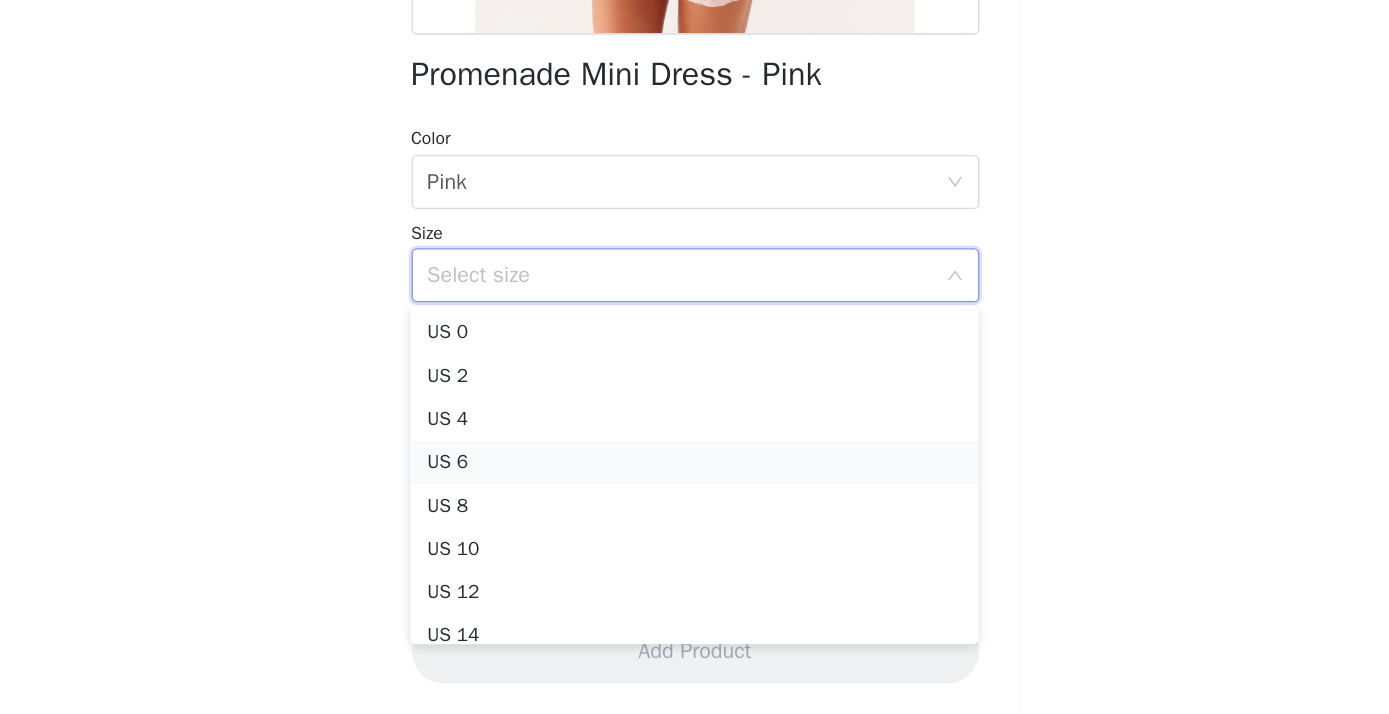 click on "US 6" at bounding box center (694, 528) 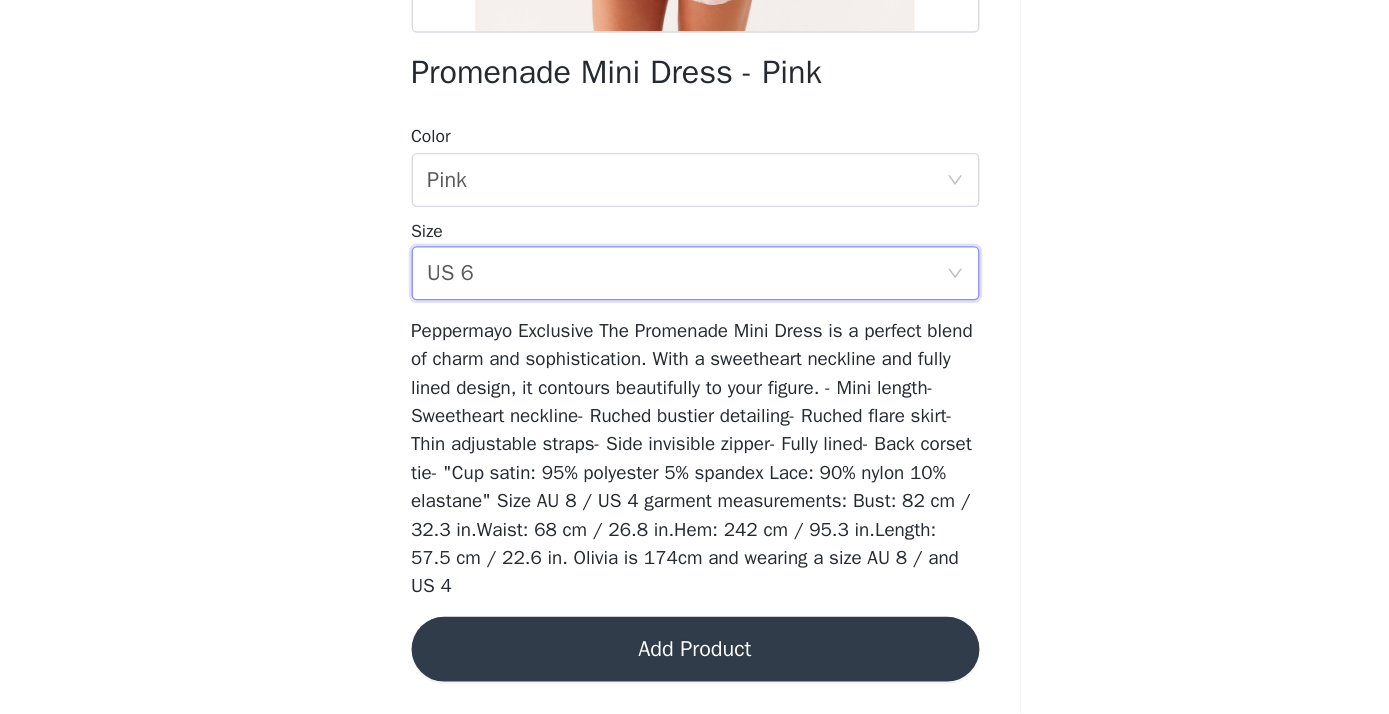 scroll, scrollTop: 339, scrollLeft: 0, axis: vertical 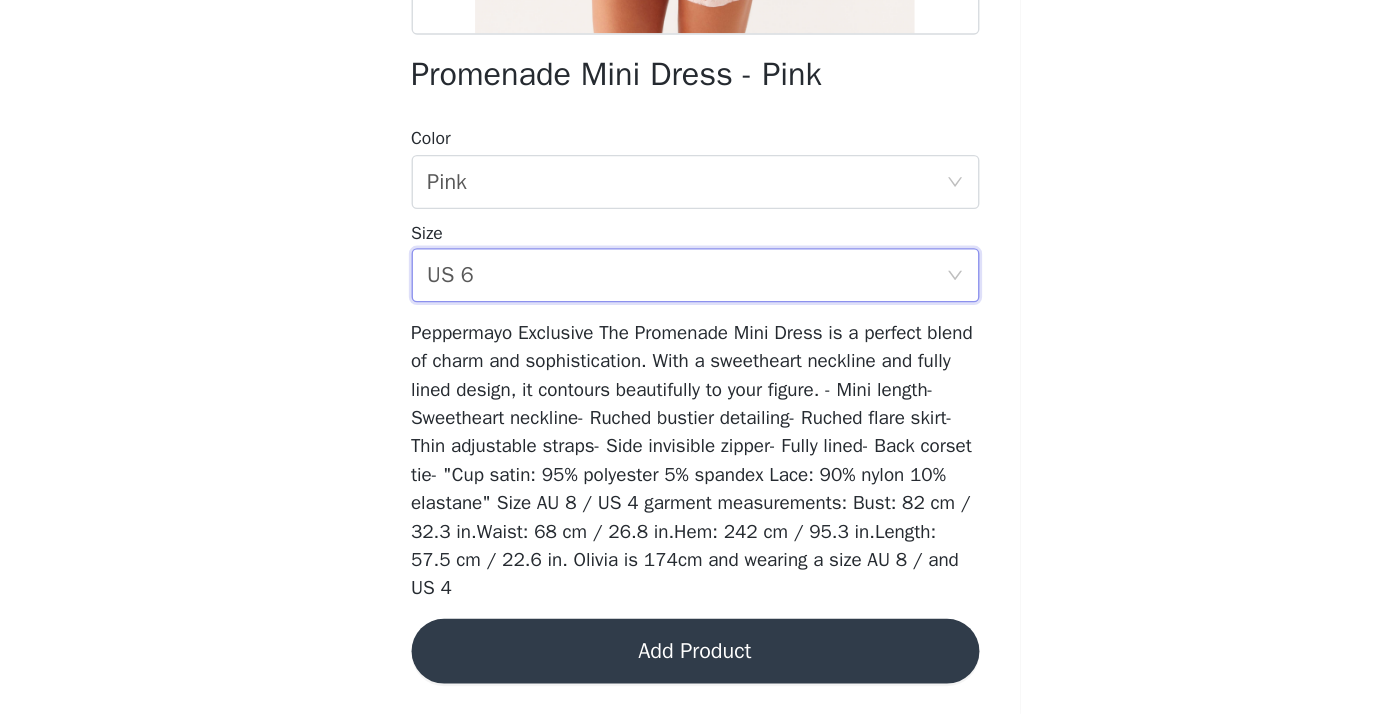 click on "Add Product" at bounding box center [695, 667] 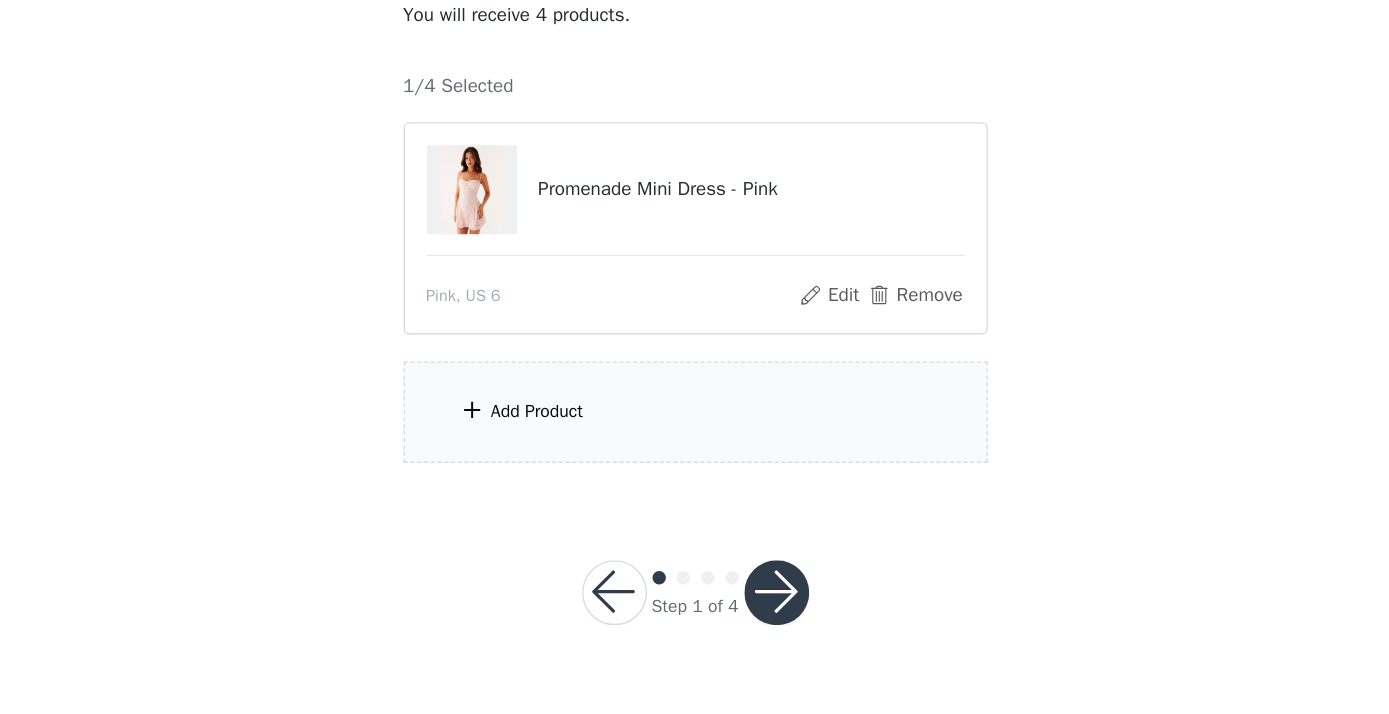 click on "Add Product" at bounding box center [695, 490] 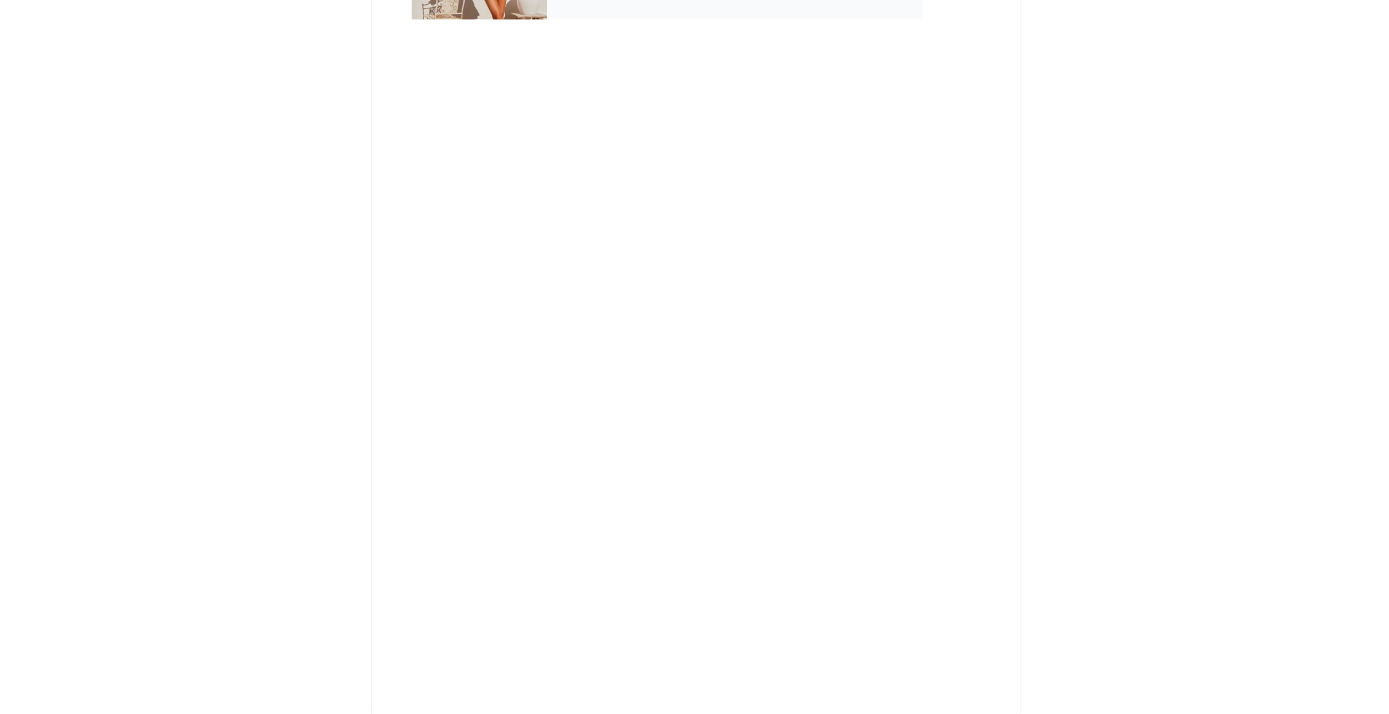 click on "August US" at bounding box center [695, 165] 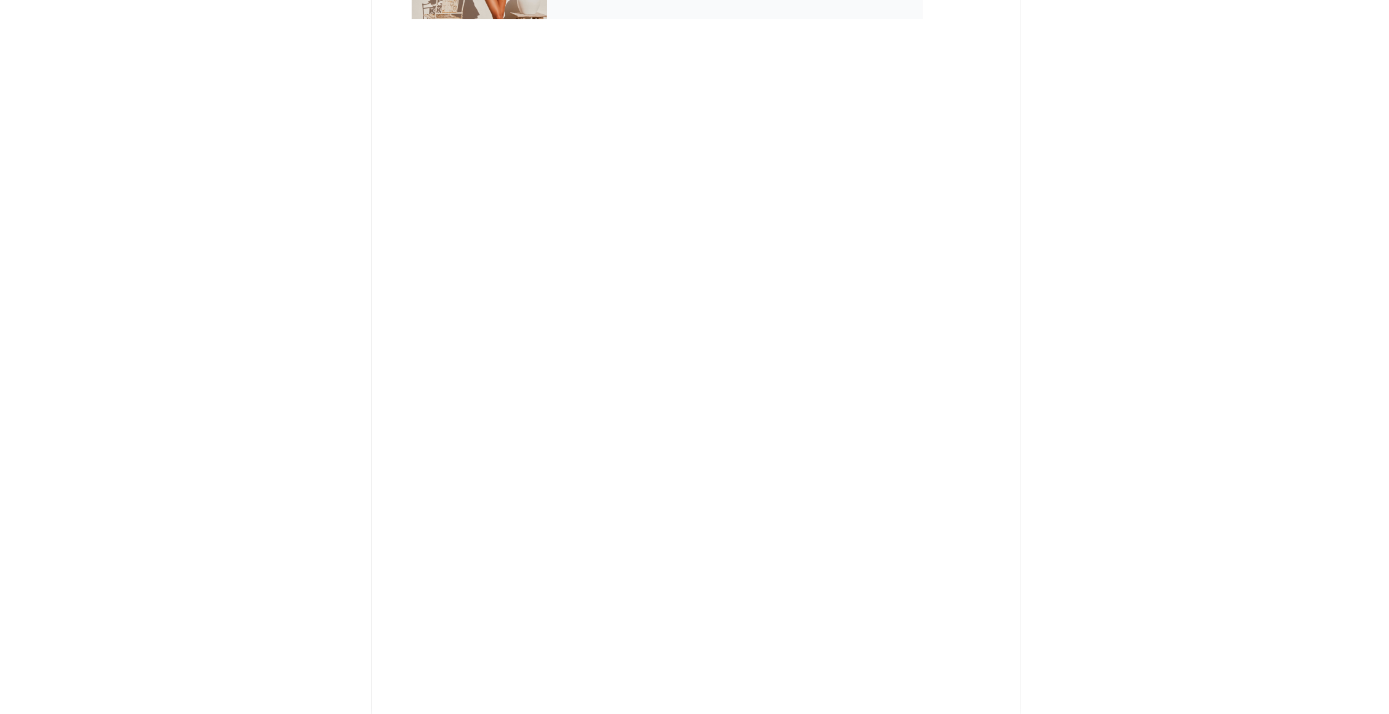 scroll, scrollTop: 0, scrollLeft: 0, axis: both 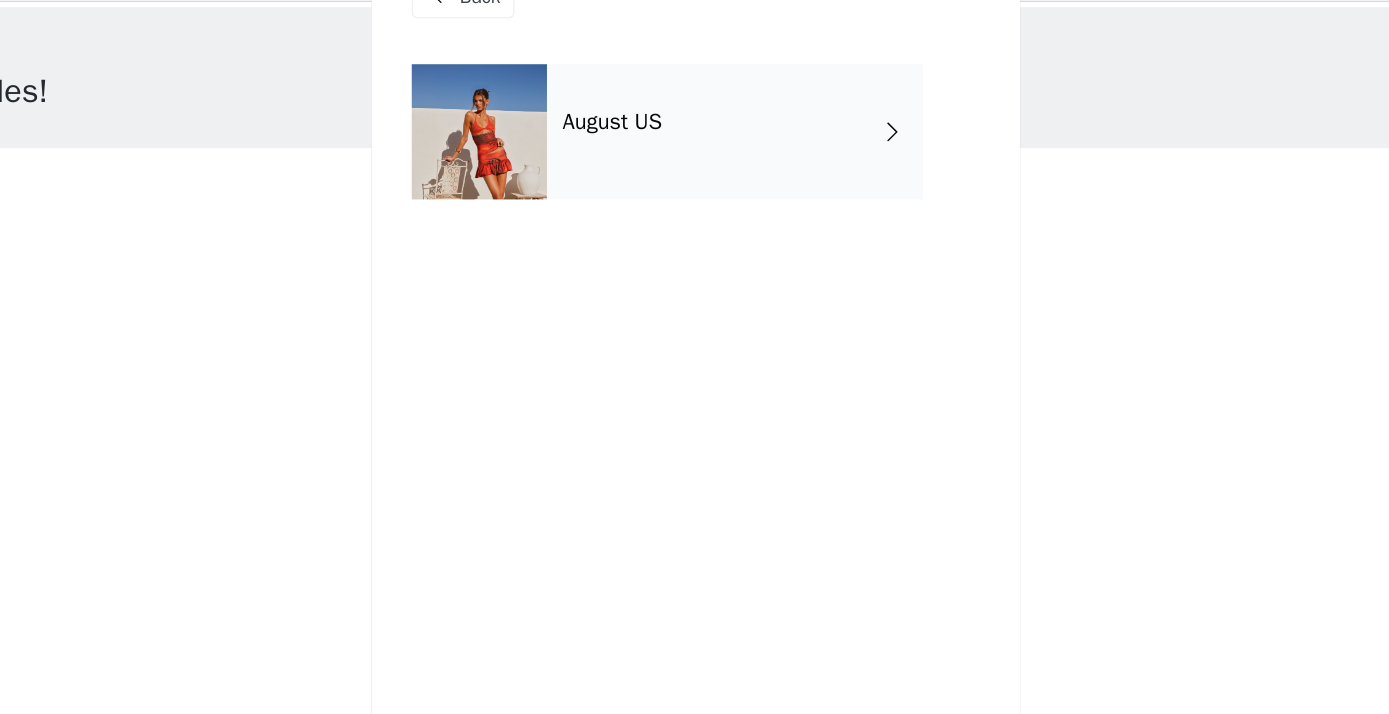 click on "August US" at bounding box center [724, 150] 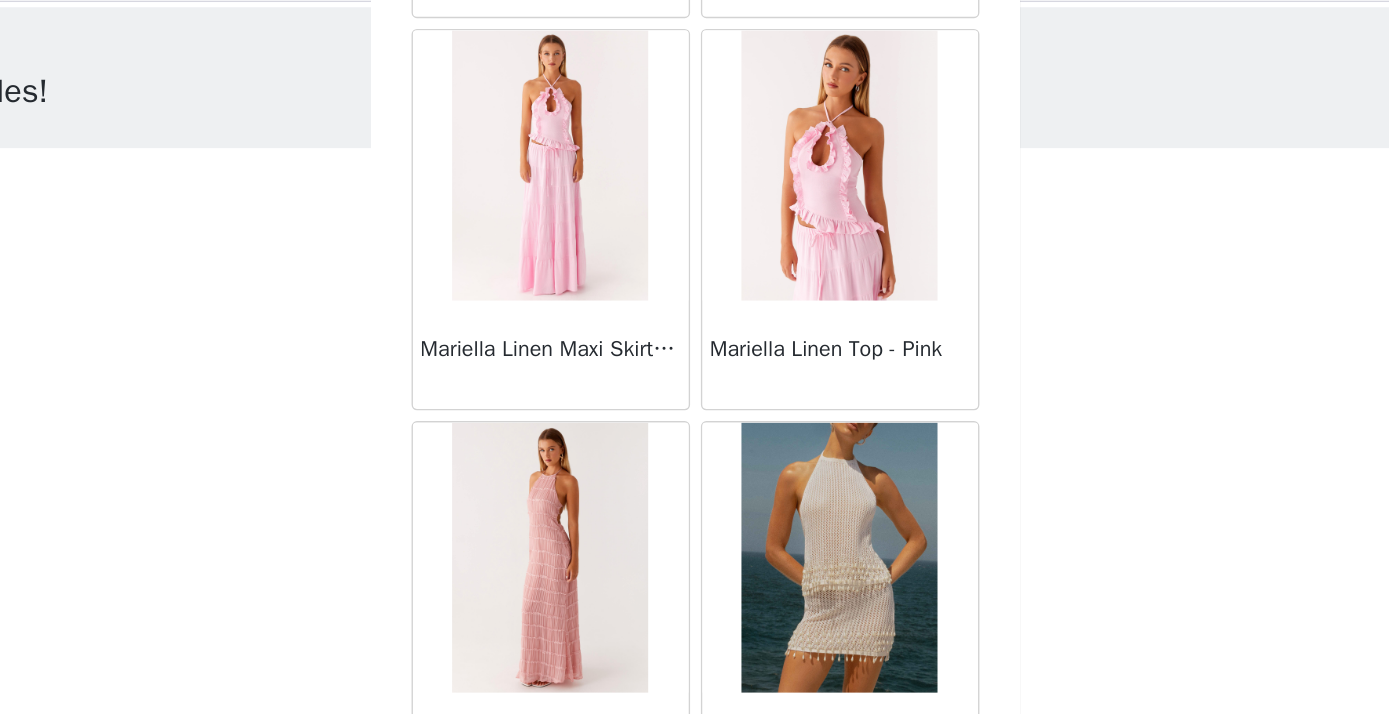scroll, scrollTop: 2346, scrollLeft: 0, axis: vertical 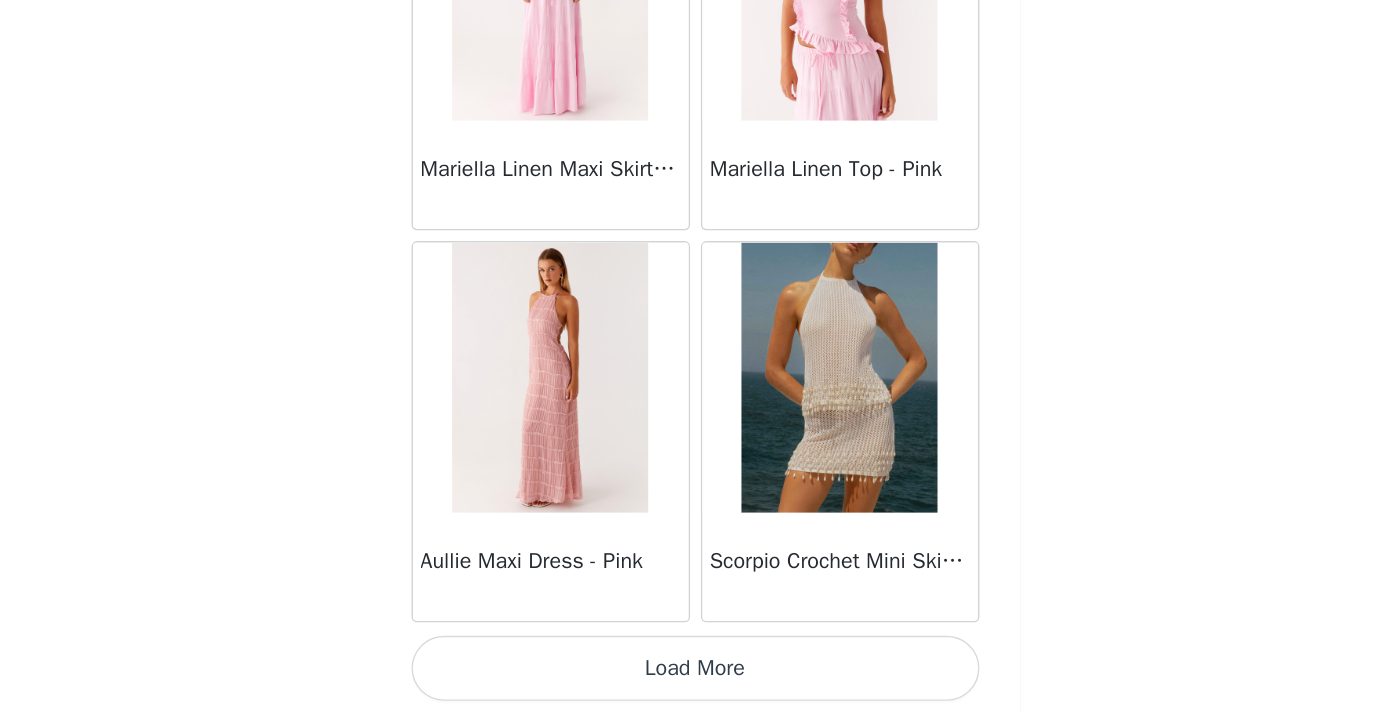click on "Load More" at bounding box center [695, 680] 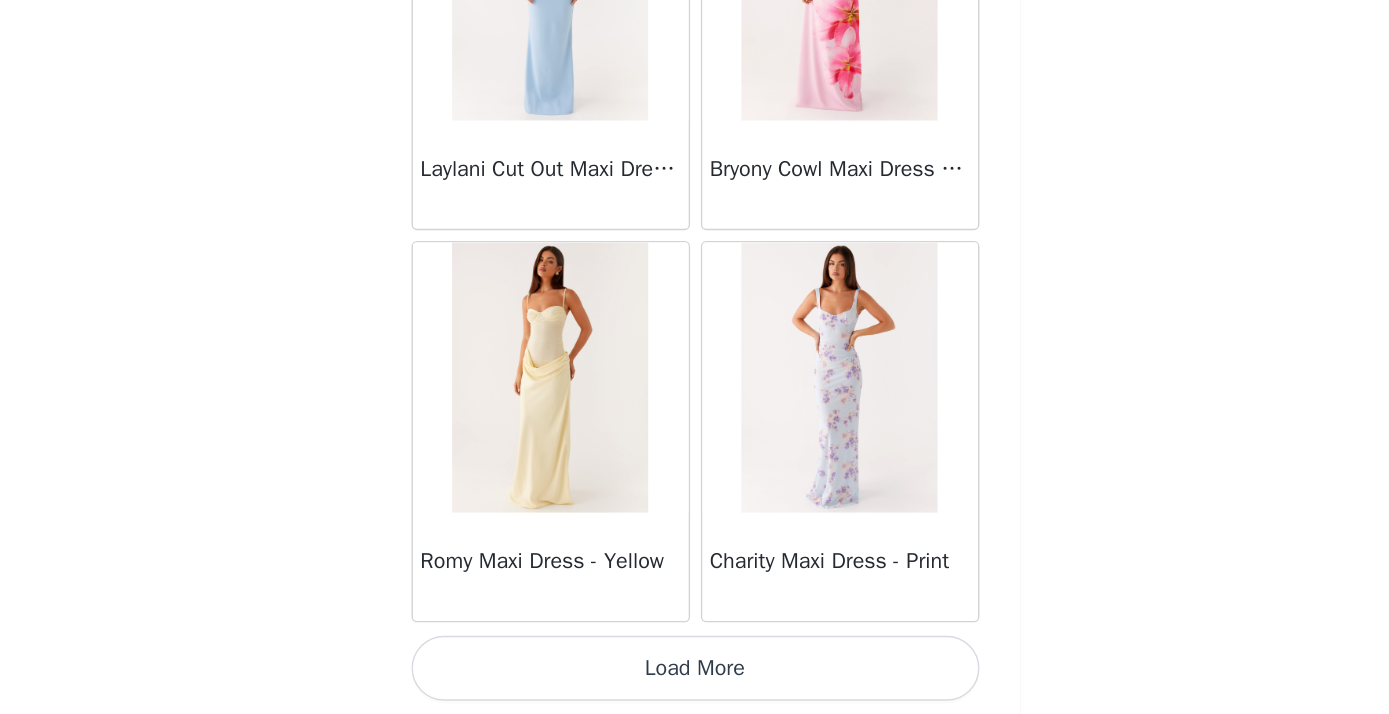 scroll, scrollTop: 5246, scrollLeft: 0, axis: vertical 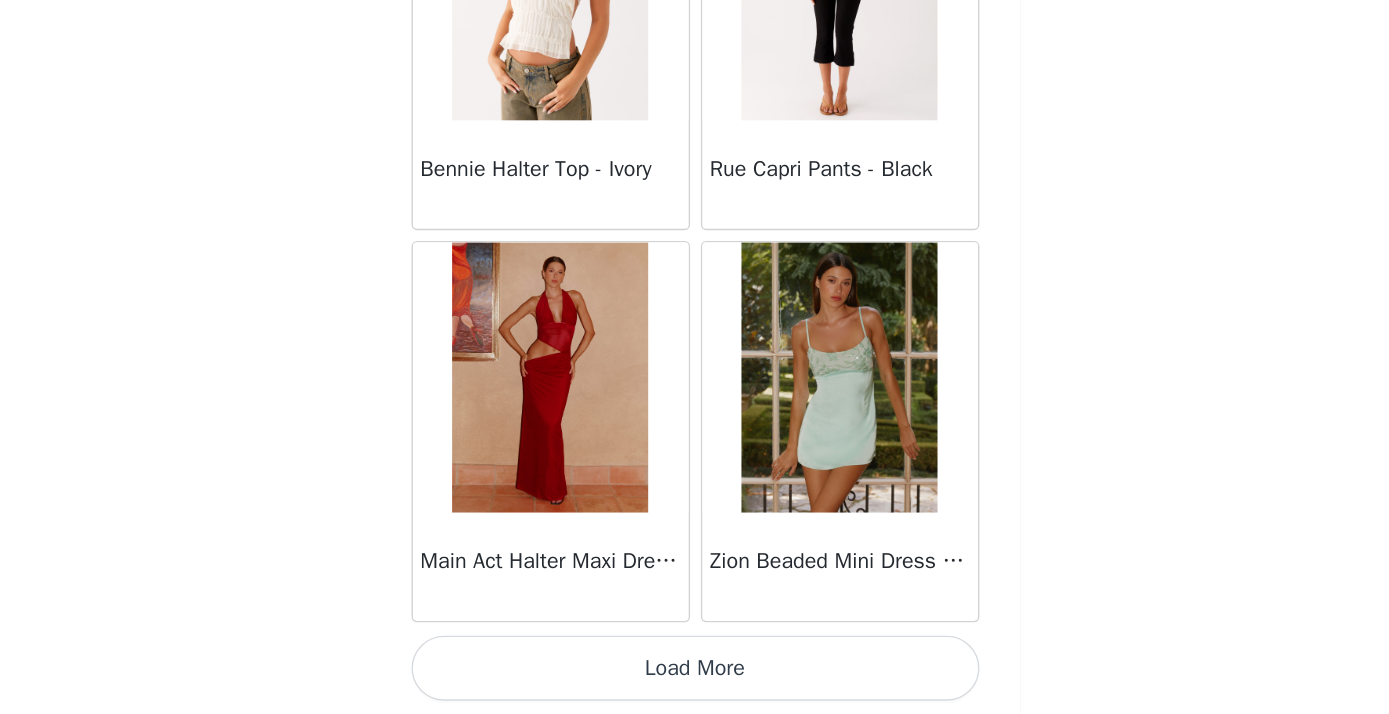 click on "Load More" at bounding box center [695, 680] 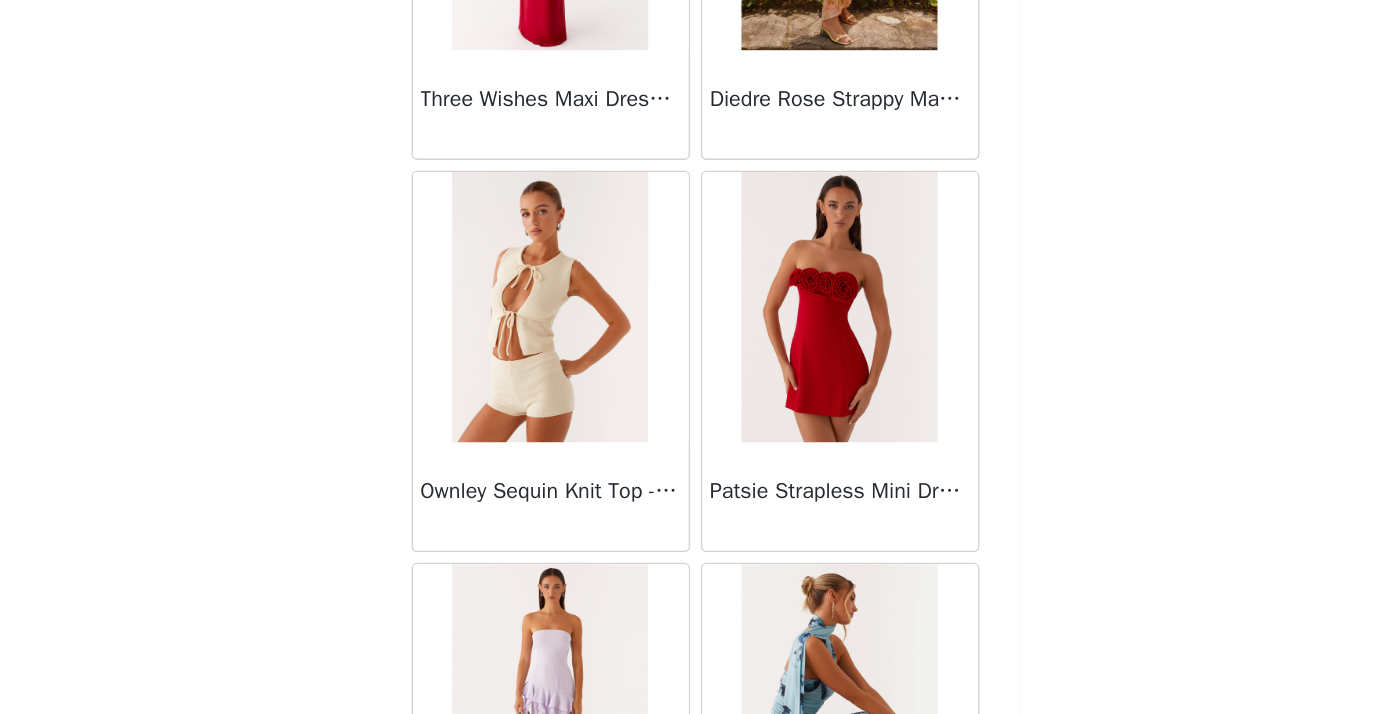scroll, scrollTop: 11046, scrollLeft: 0, axis: vertical 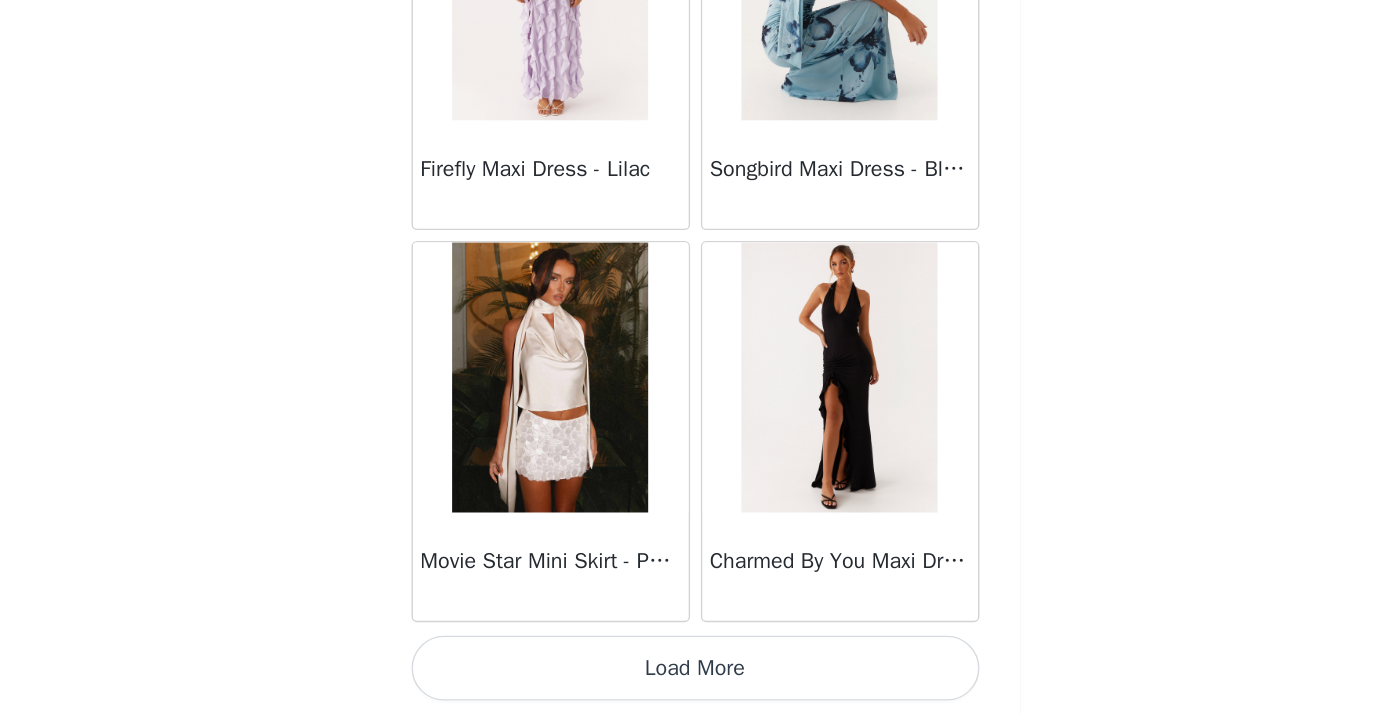 click on "Load More" at bounding box center [695, 680] 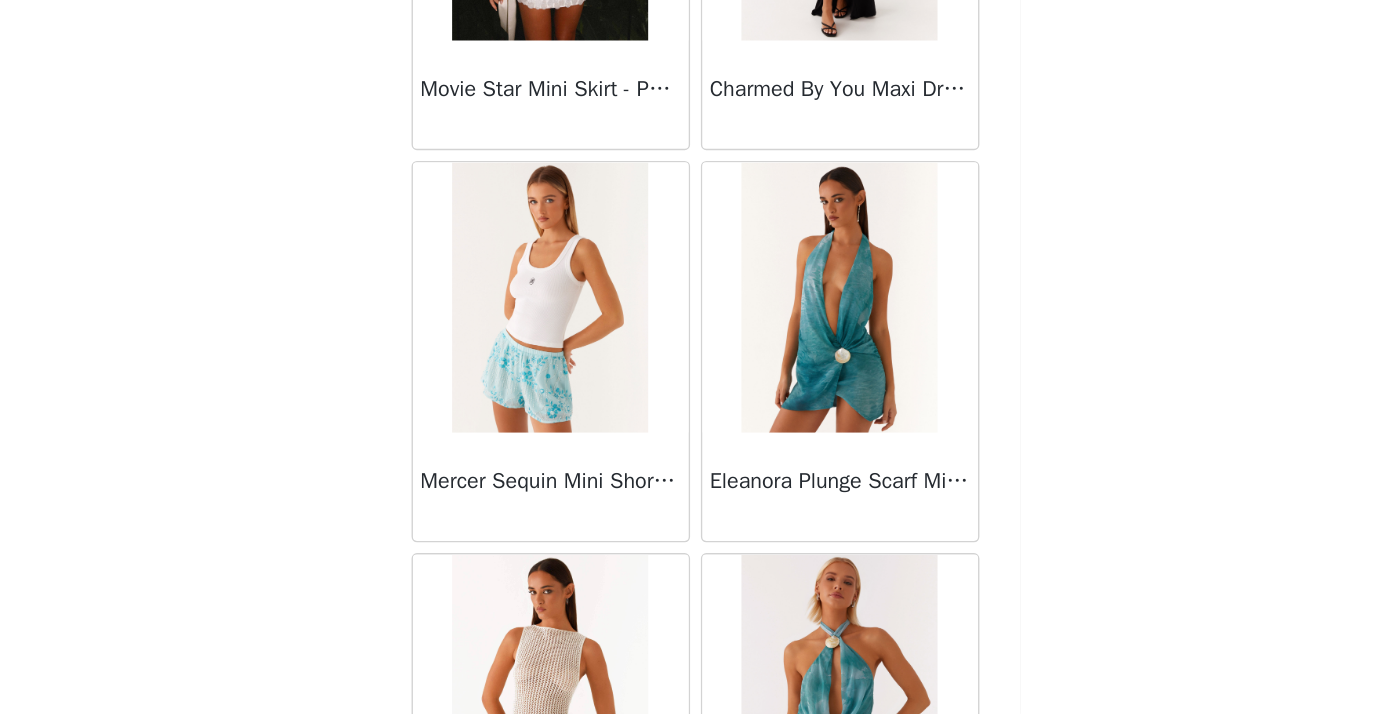 scroll, scrollTop: 11408, scrollLeft: 0, axis: vertical 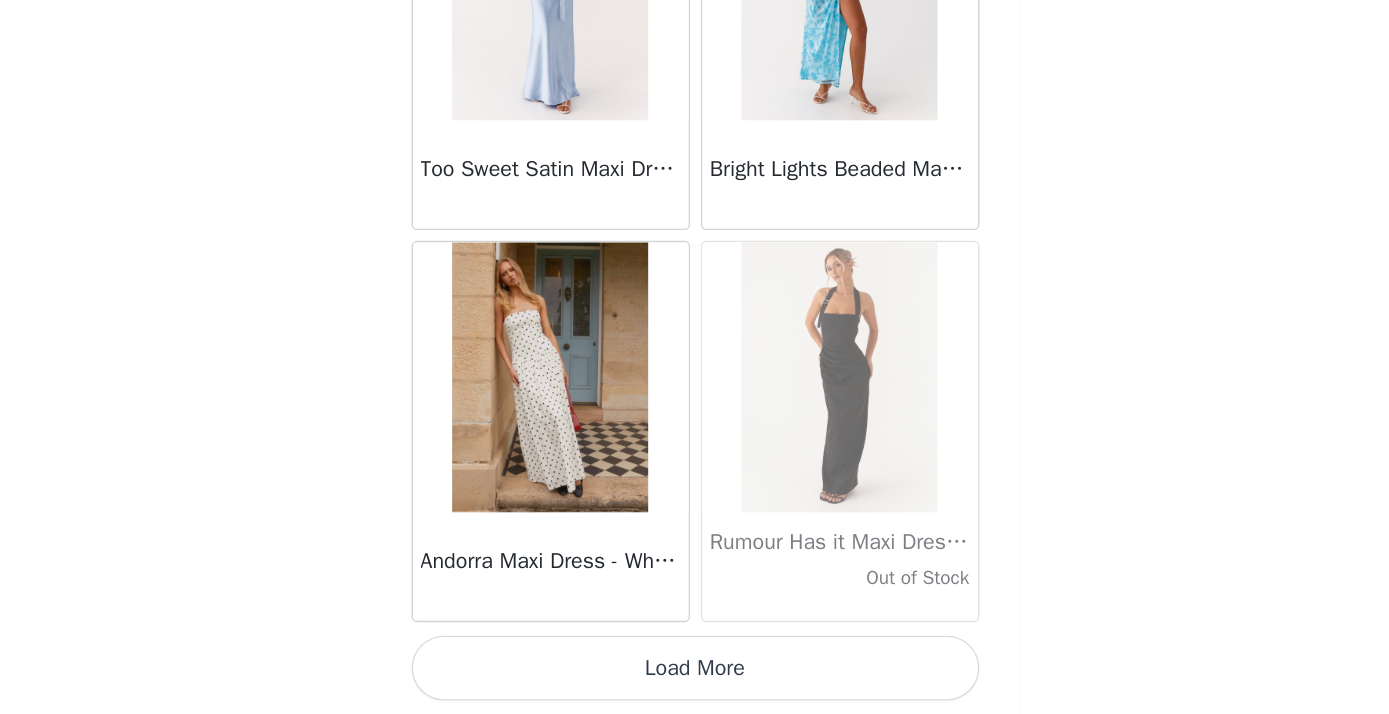 click on "Load More" at bounding box center [695, 680] 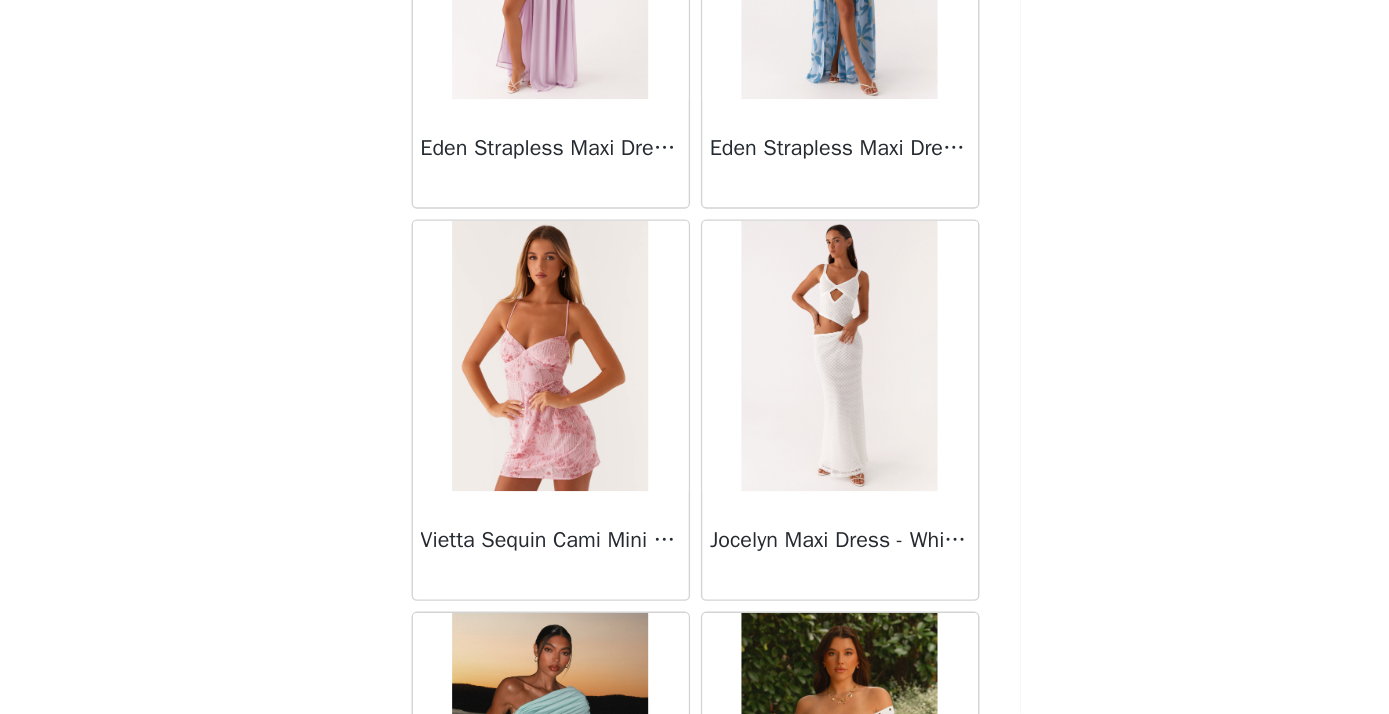 scroll, scrollTop: 16426, scrollLeft: 0, axis: vertical 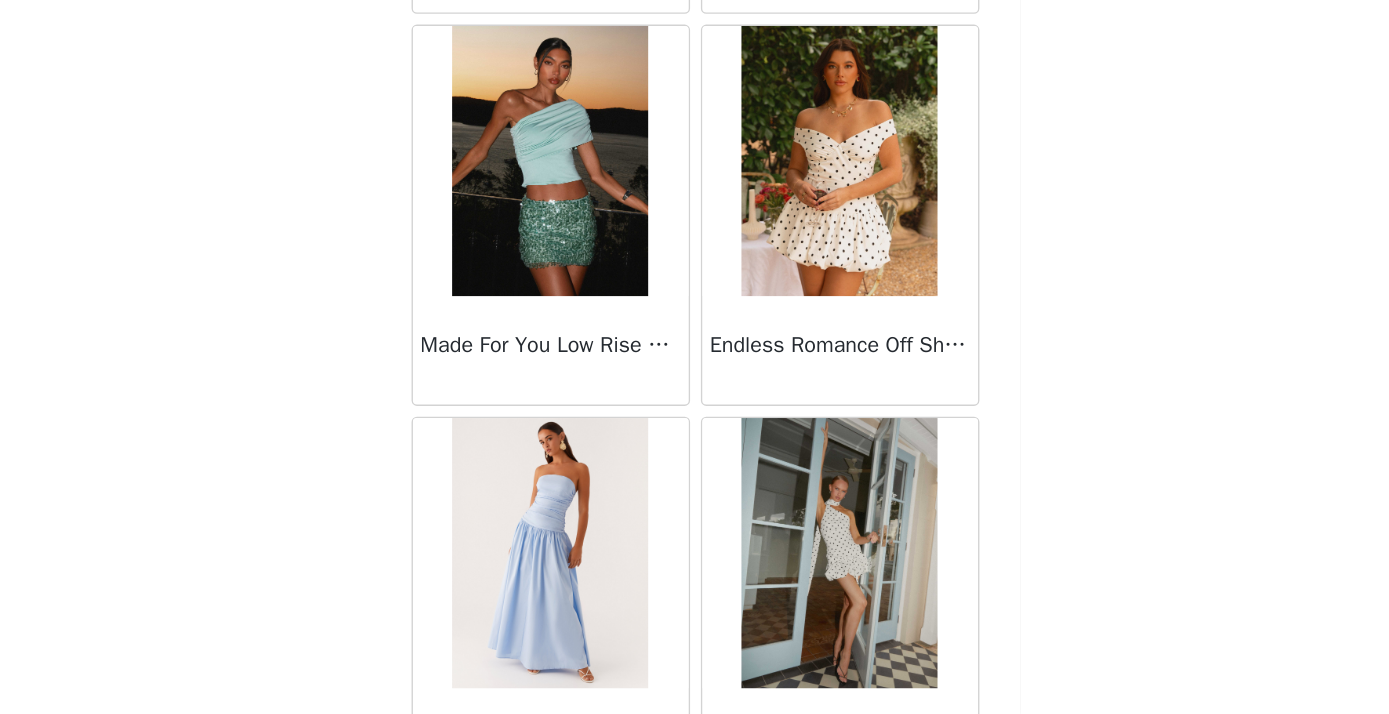 drag, startPoint x: 650, startPoint y: 2, endPoint x: 908, endPoint y: 93, distance: 273.57816 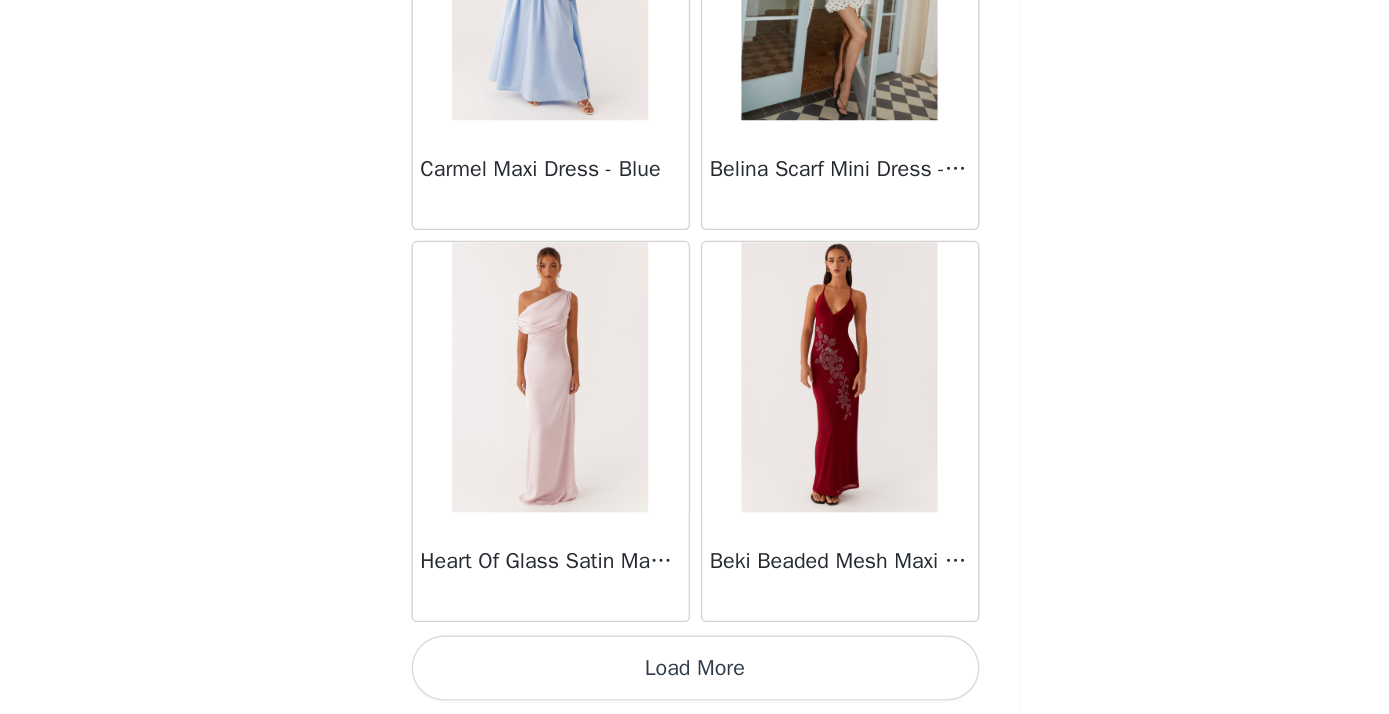 scroll, scrollTop: 16846, scrollLeft: 0, axis: vertical 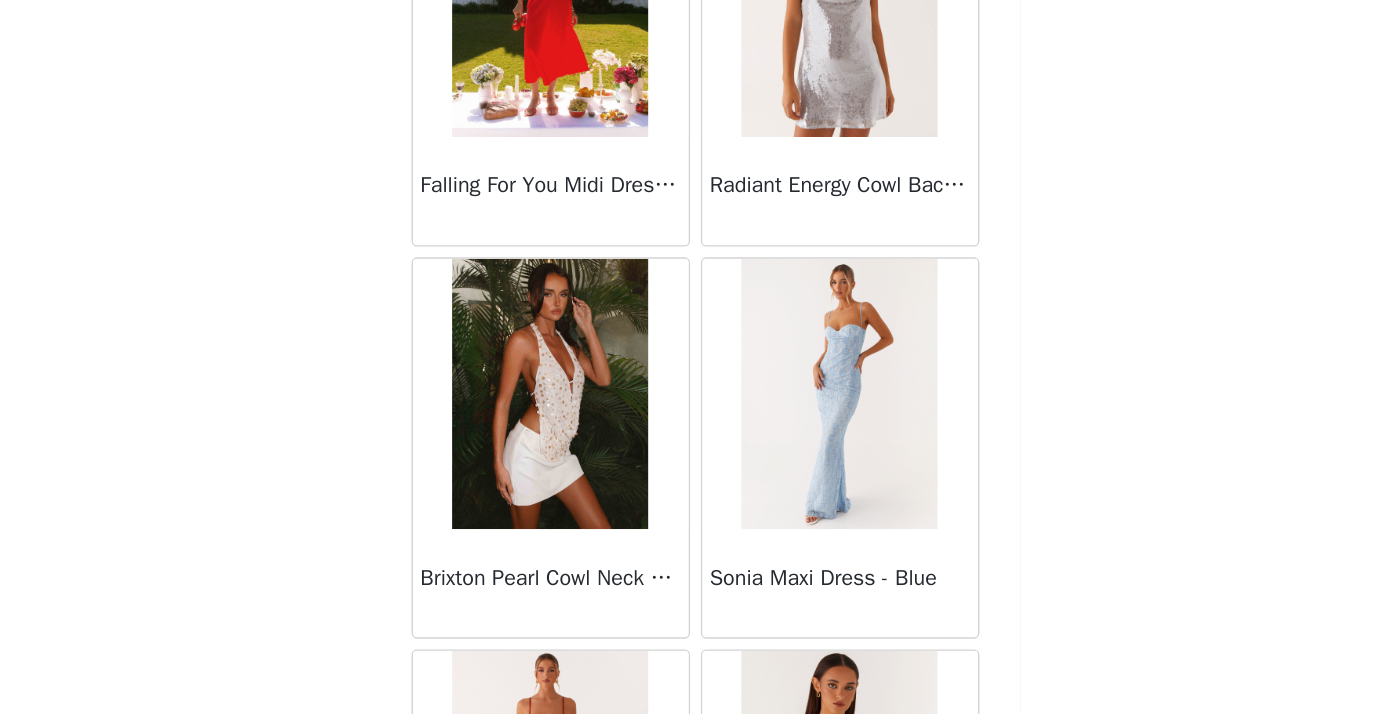 click at bounding box center (587, 477) 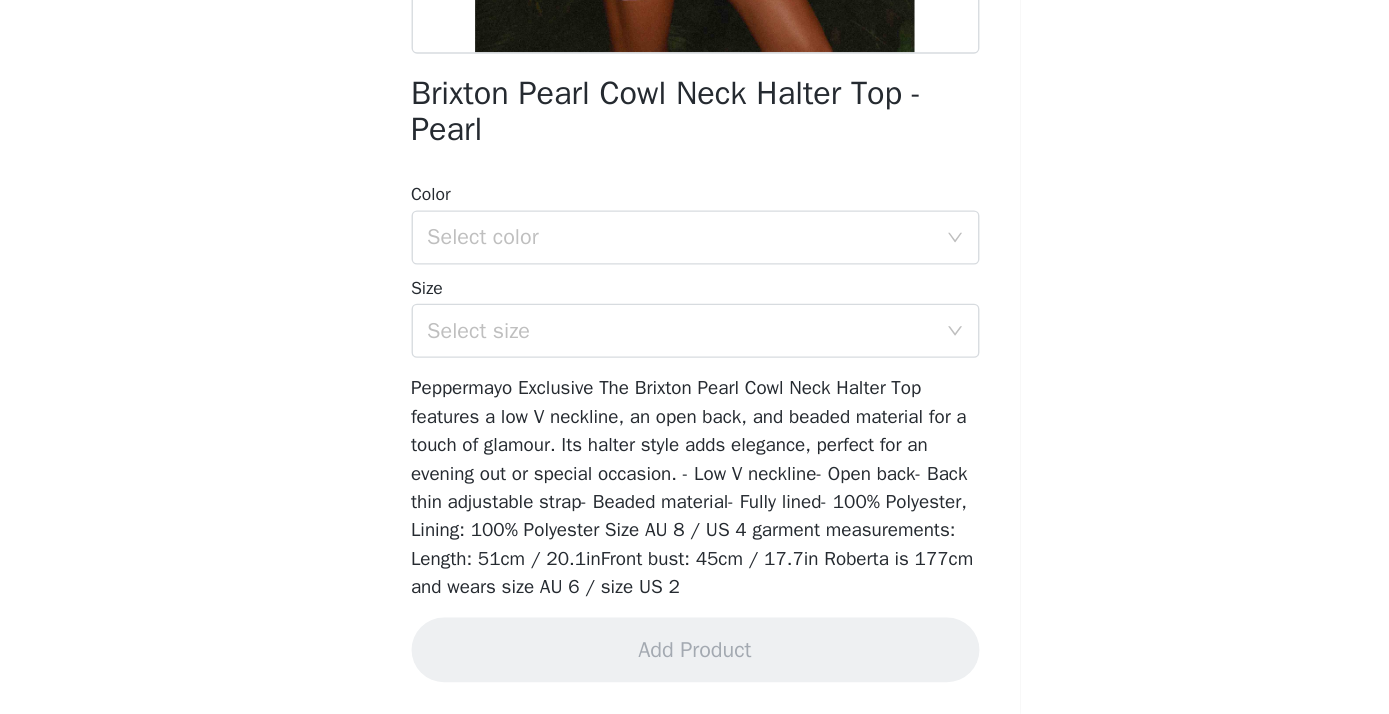 scroll, scrollTop: 324, scrollLeft: 0, axis: vertical 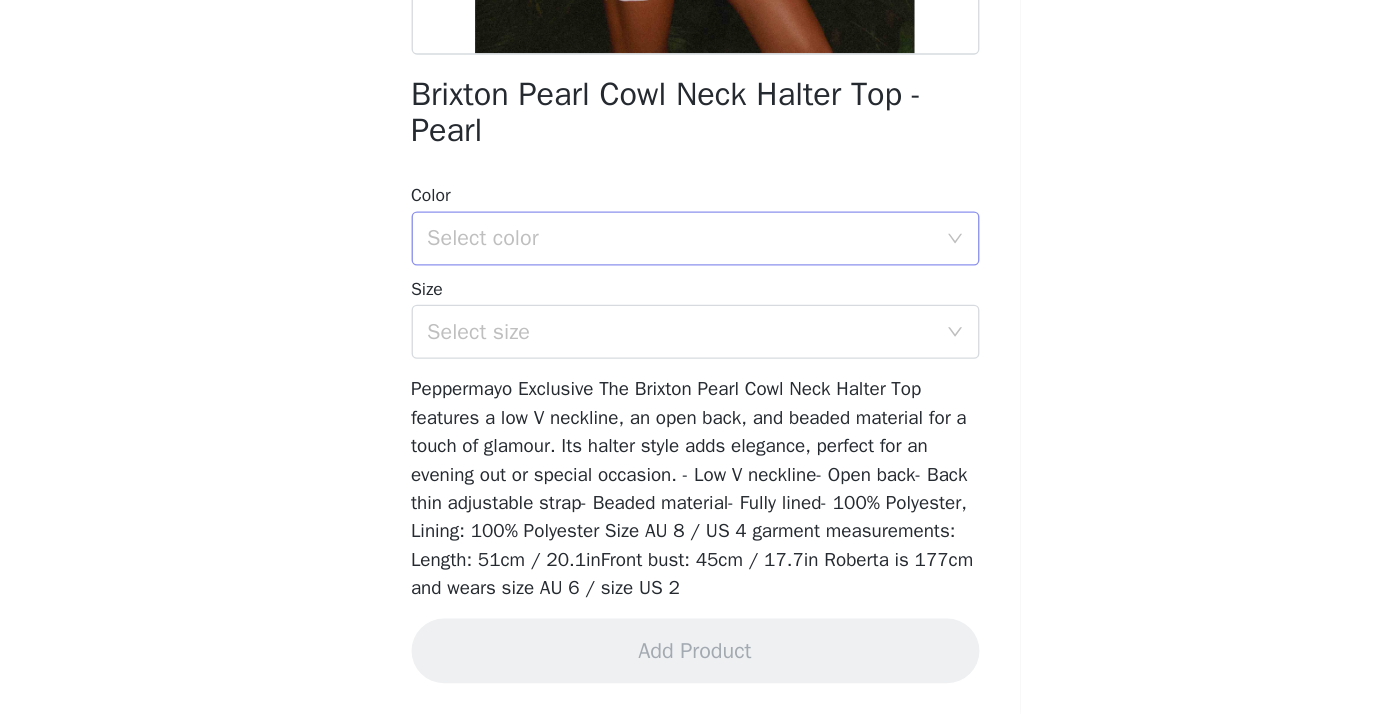click on "Select color" at bounding box center [688, 362] 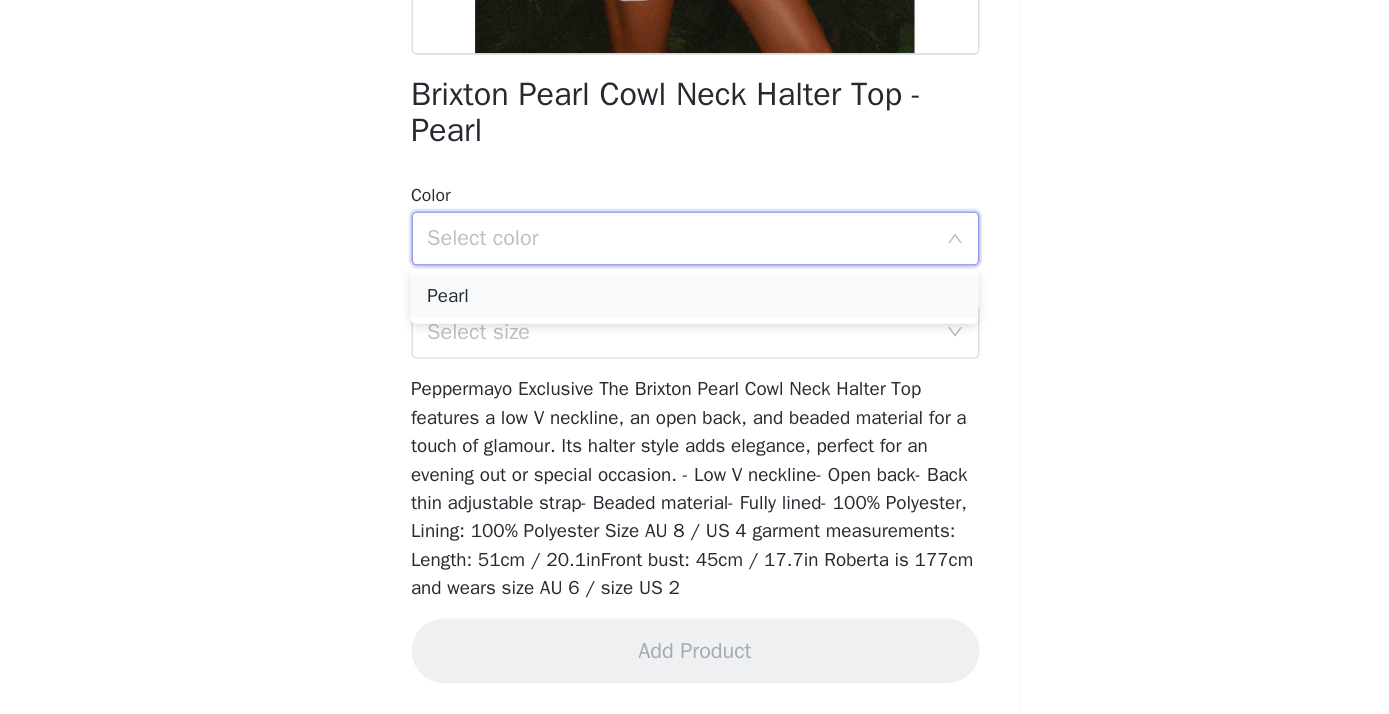 click on "Pearl" at bounding box center [694, 405] 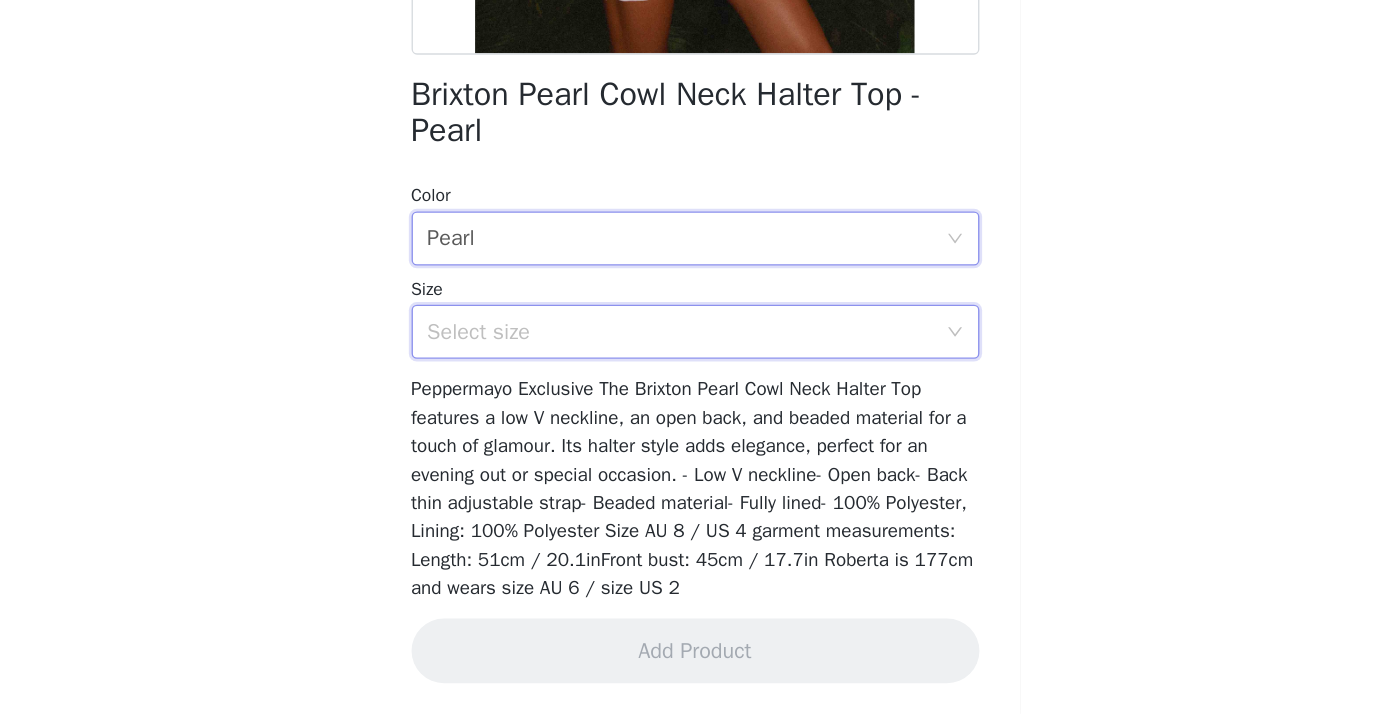 click on "Select size" at bounding box center (688, 431) 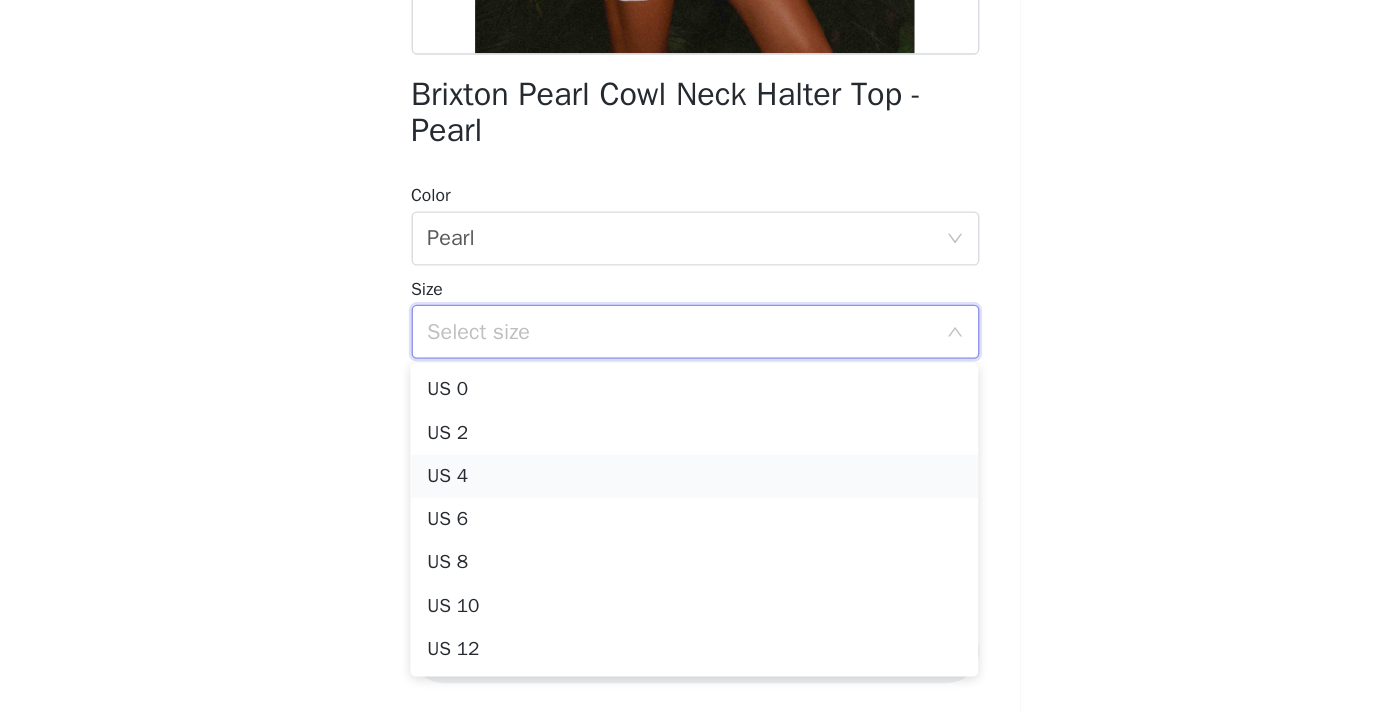 click on "US 4" at bounding box center (694, 538) 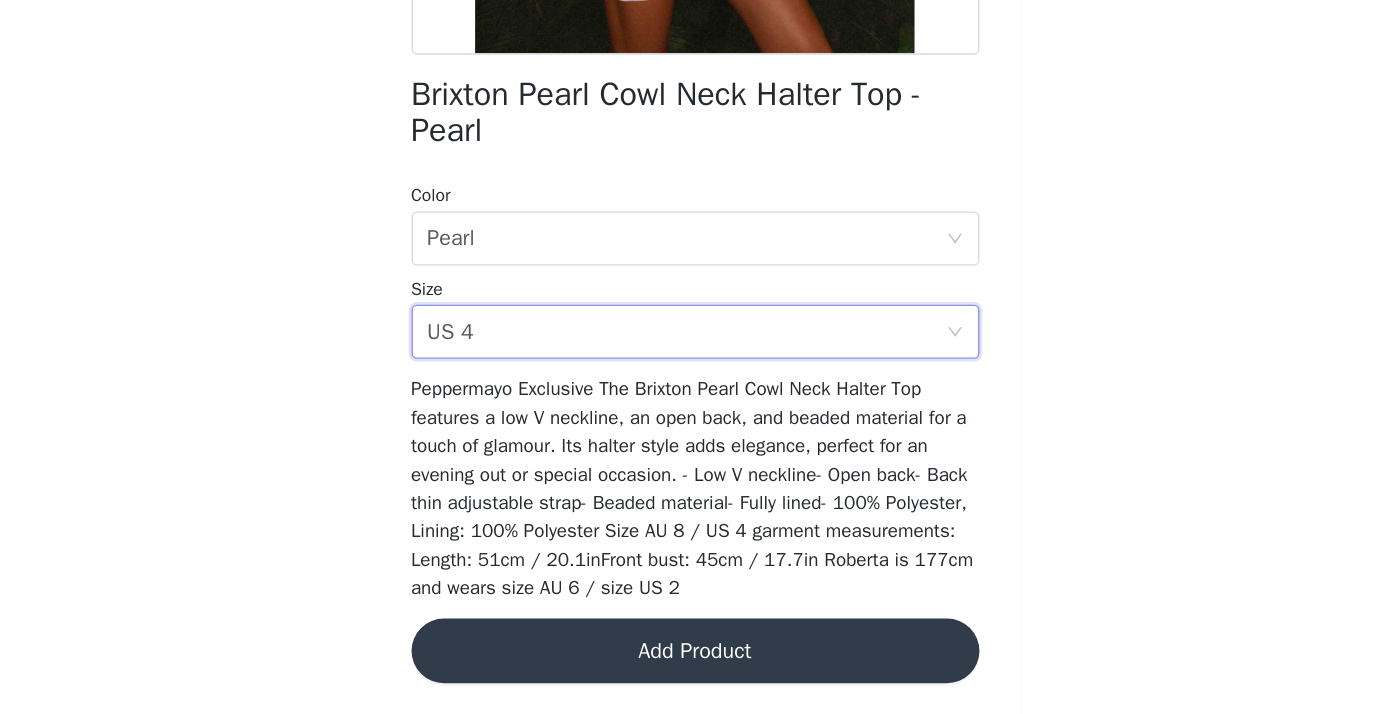 click on "Add Product" at bounding box center [695, 667] 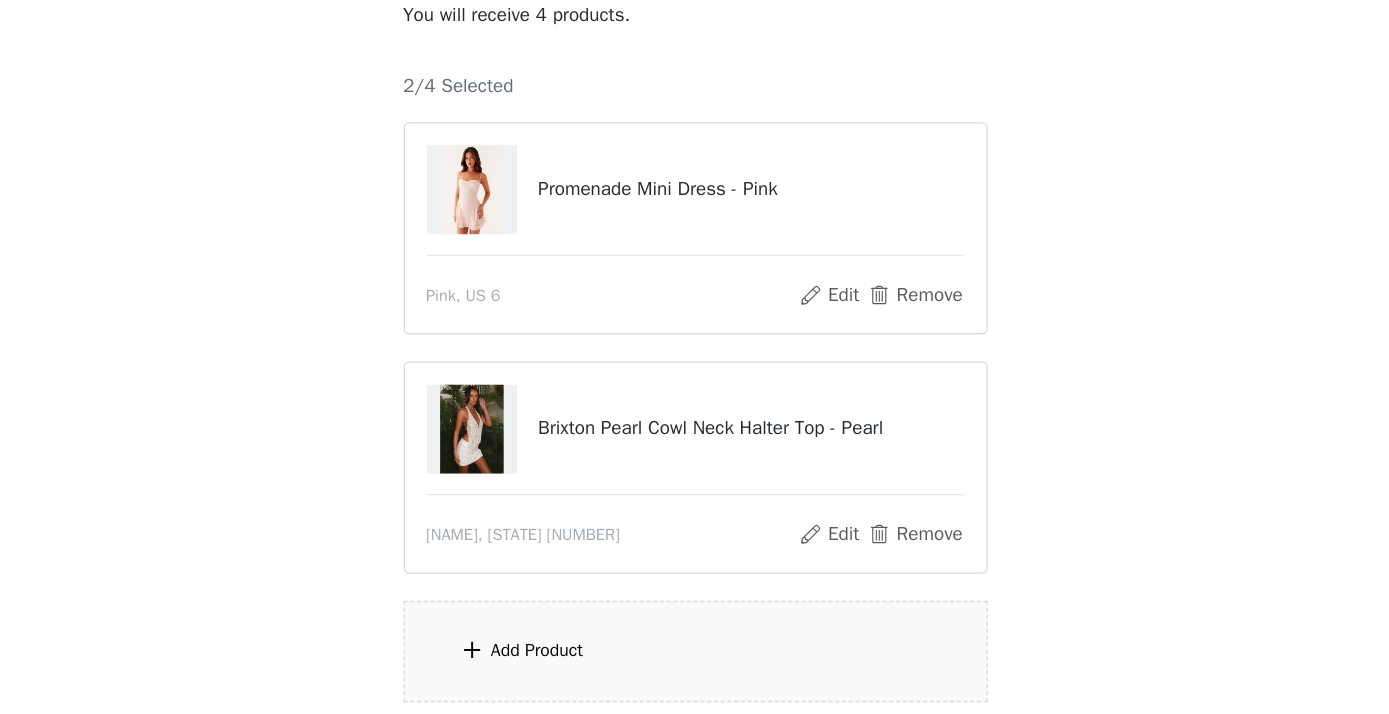 click on "Add Product" at bounding box center (695, 667) 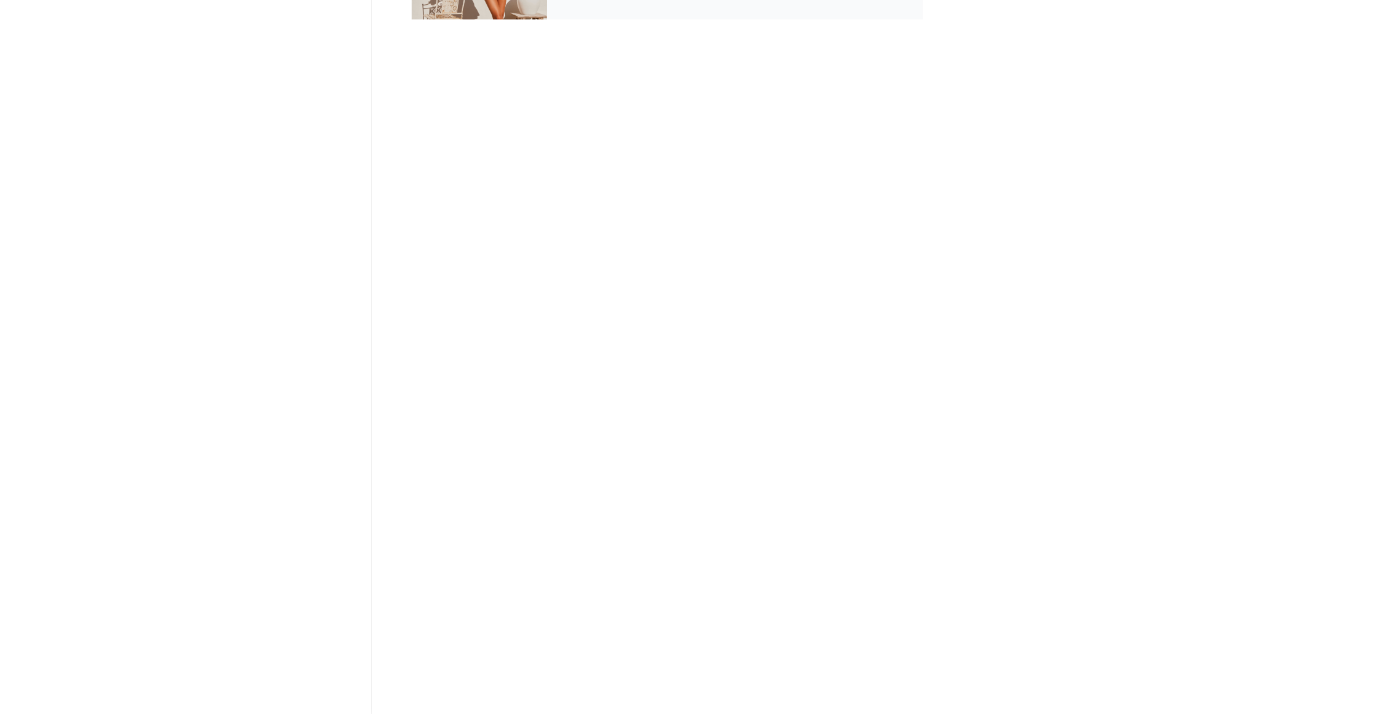 click on "August US" at bounding box center [724, 150] 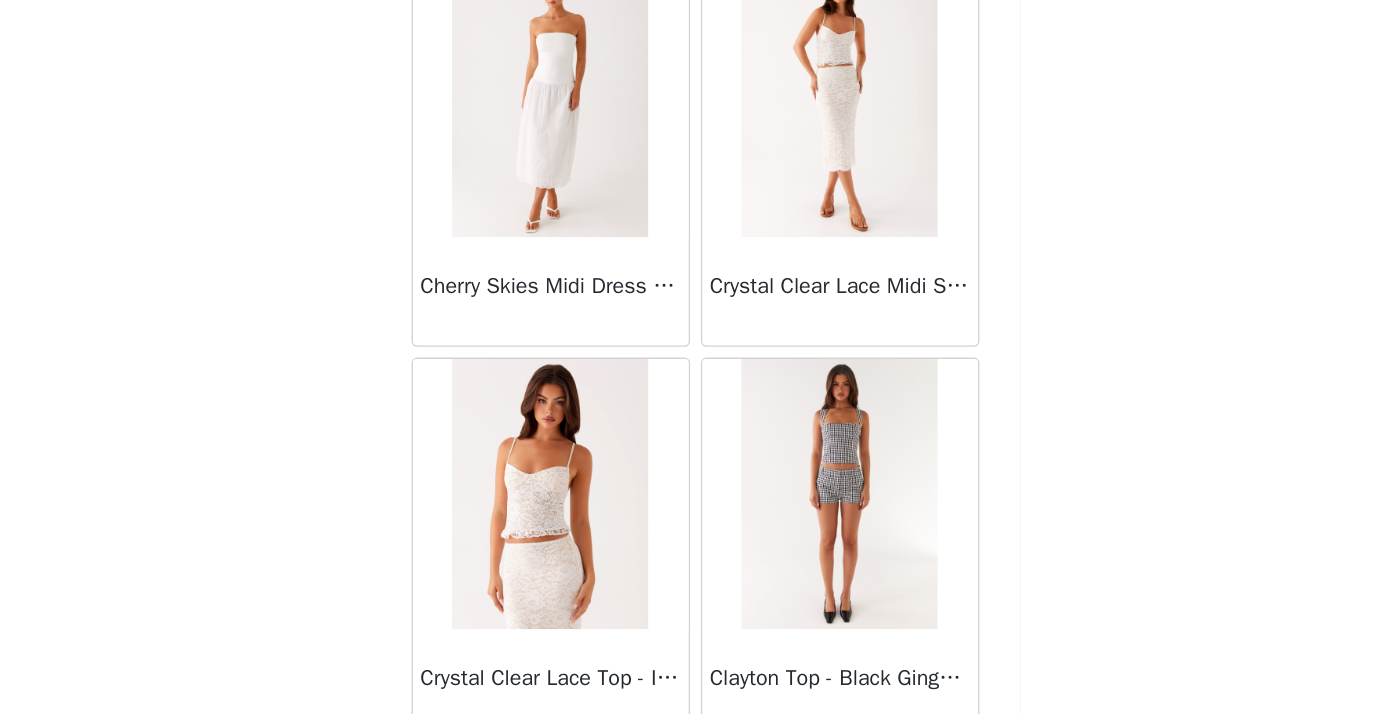 scroll, scrollTop: 812, scrollLeft: 0, axis: vertical 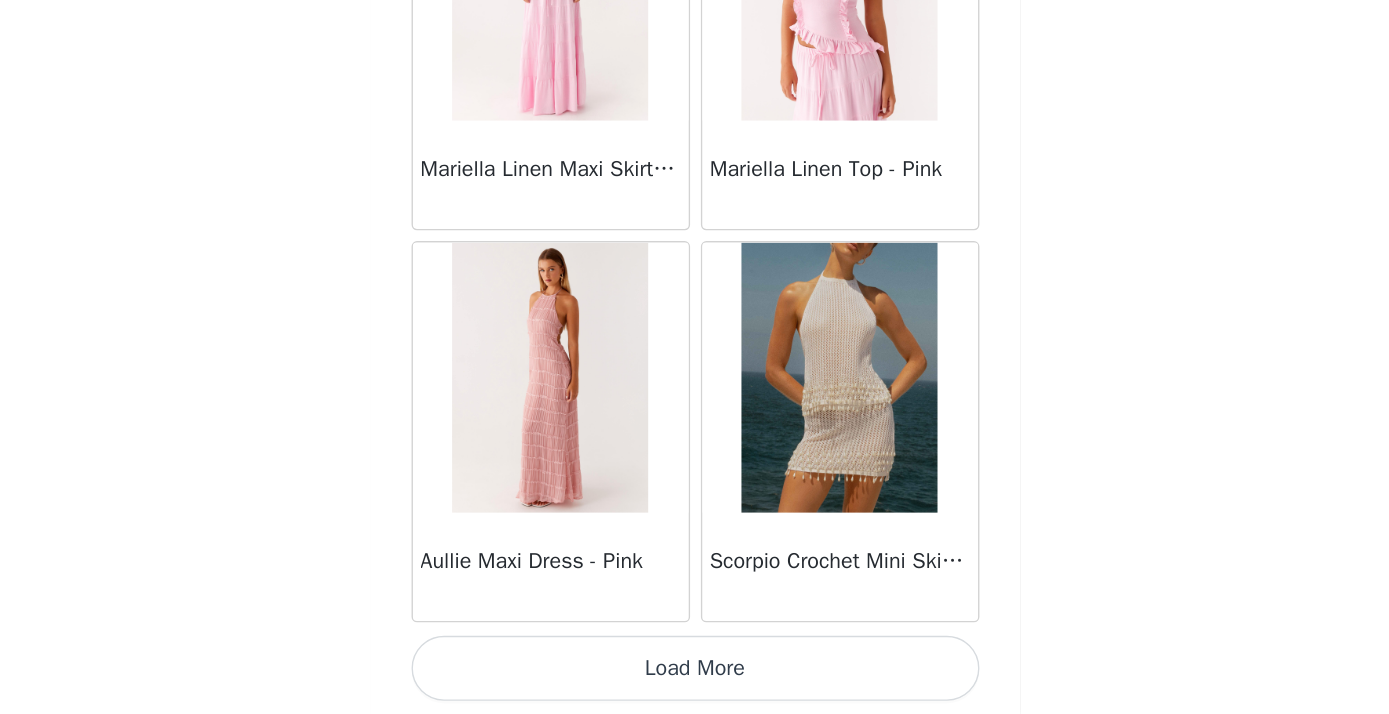 click on "Load More" at bounding box center [695, 680] 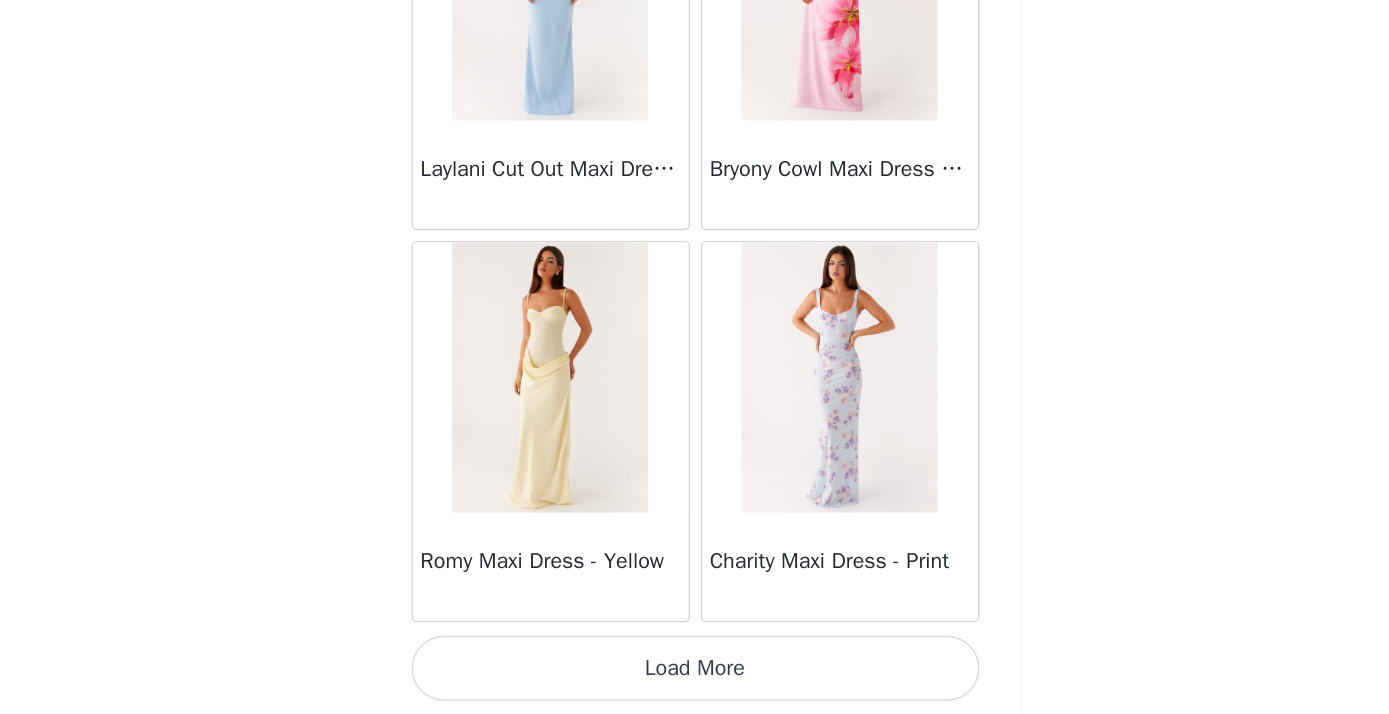 scroll, scrollTop: 5246, scrollLeft: 0, axis: vertical 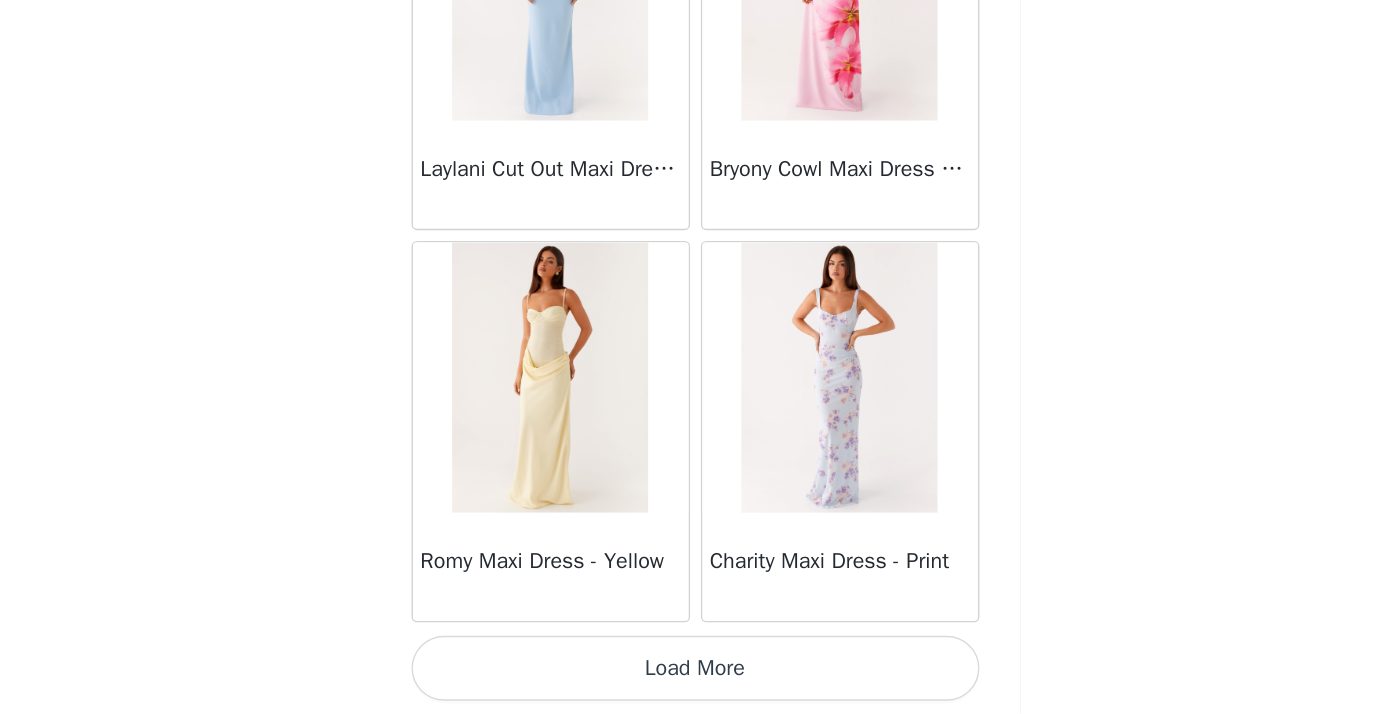 click on "Load More" at bounding box center (695, 680) 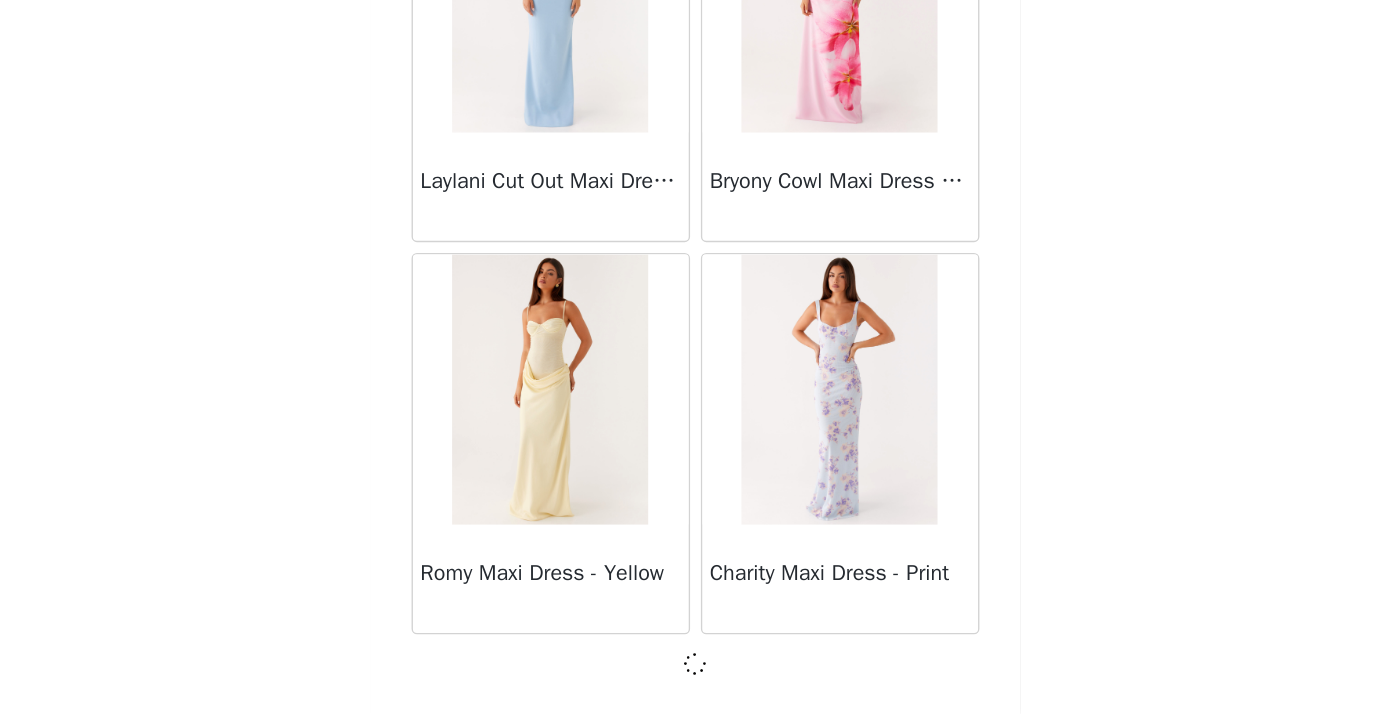 scroll, scrollTop: 5237, scrollLeft: 0, axis: vertical 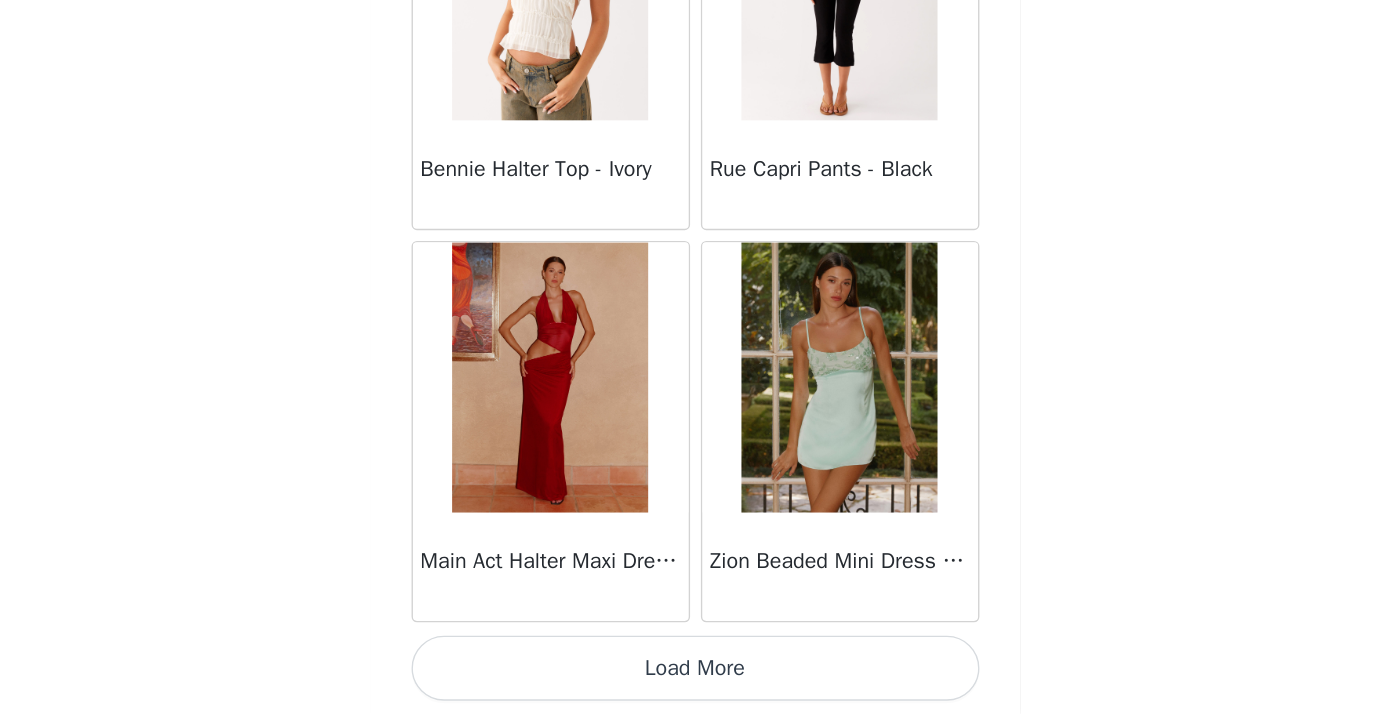 click on "Load More" at bounding box center [695, 680] 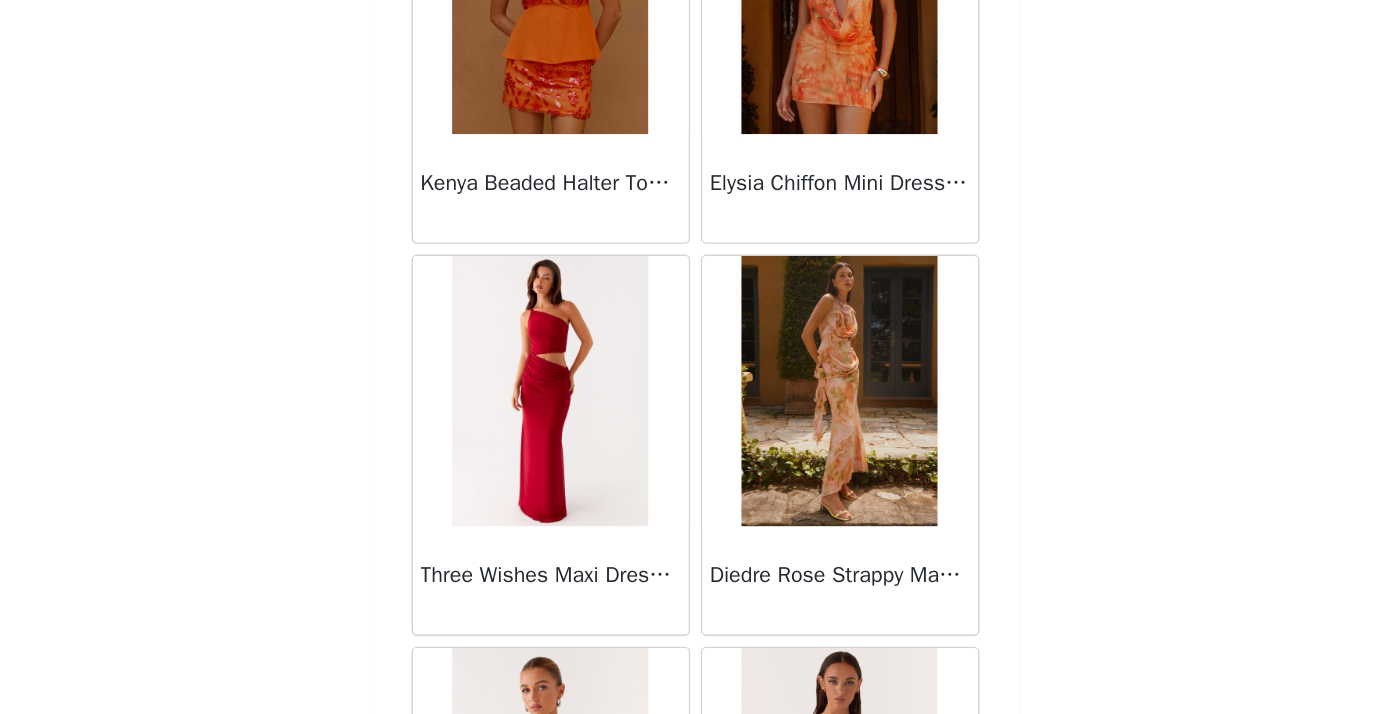 scroll, scrollTop: 10168, scrollLeft: 0, axis: vertical 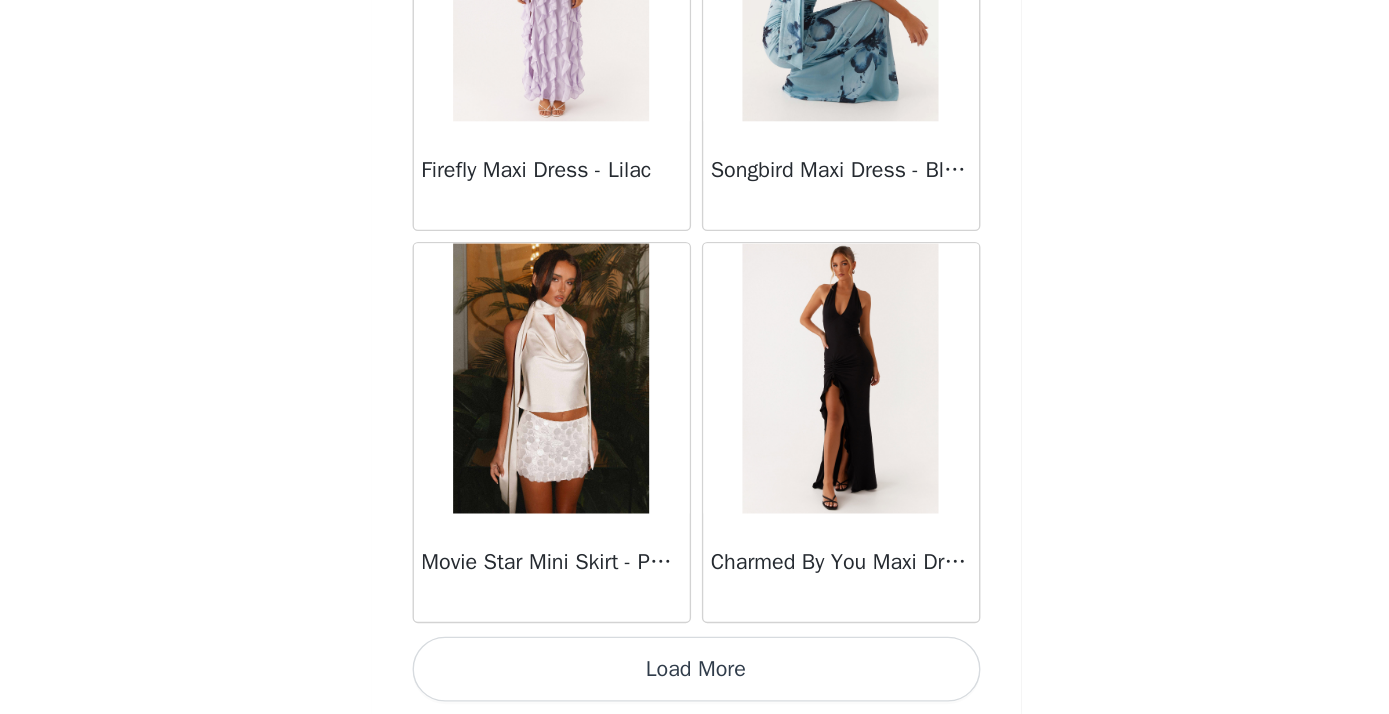 click on "Load More" at bounding box center (695, 680) 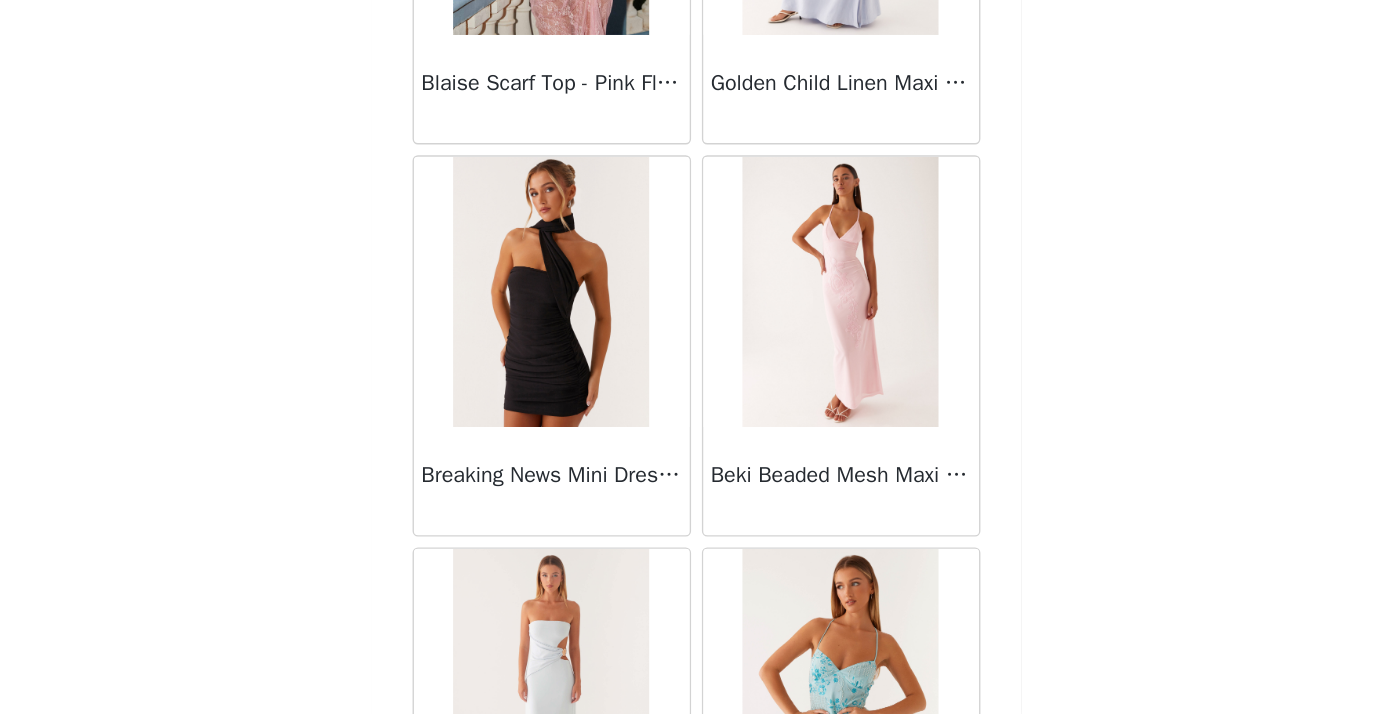 scroll, scrollTop: 12295, scrollLeft: 0, axis: vertical 